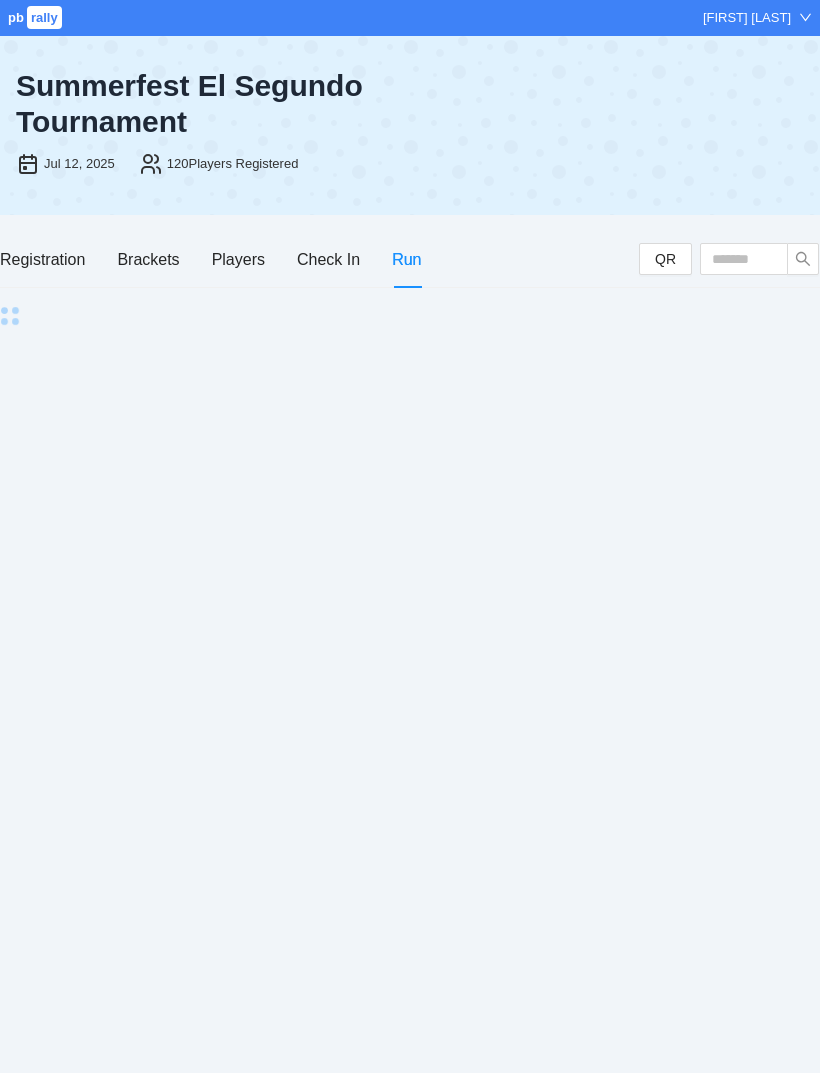 scroll, scrollTop: 0, scrollLeft: 0, axis: both 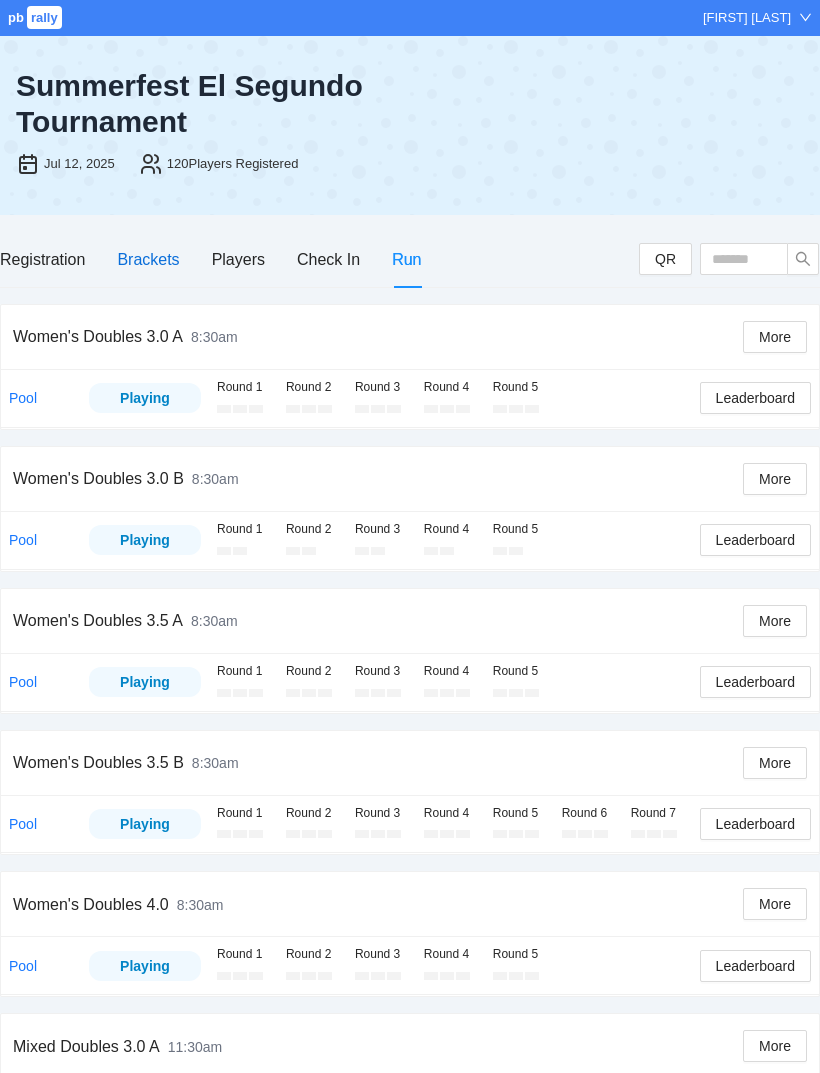click on "Brackets" at bounding box center (148, 259) 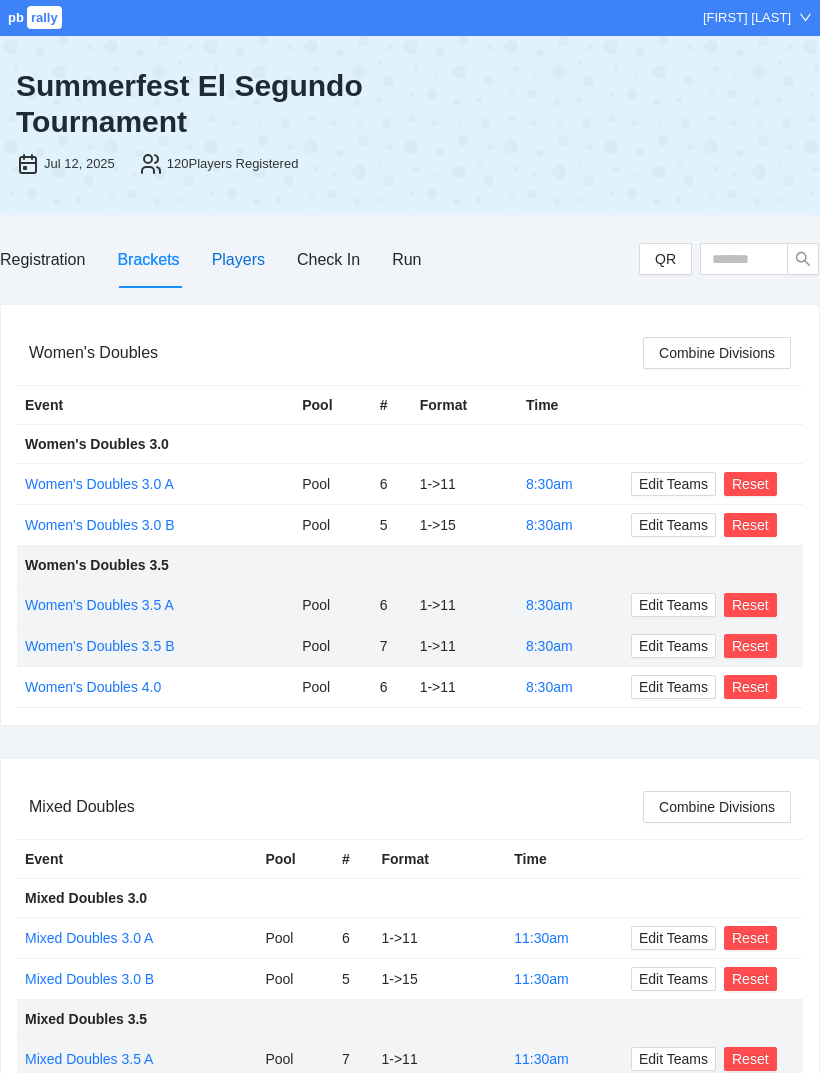 click on "Players" at bounding box center [238, 259] 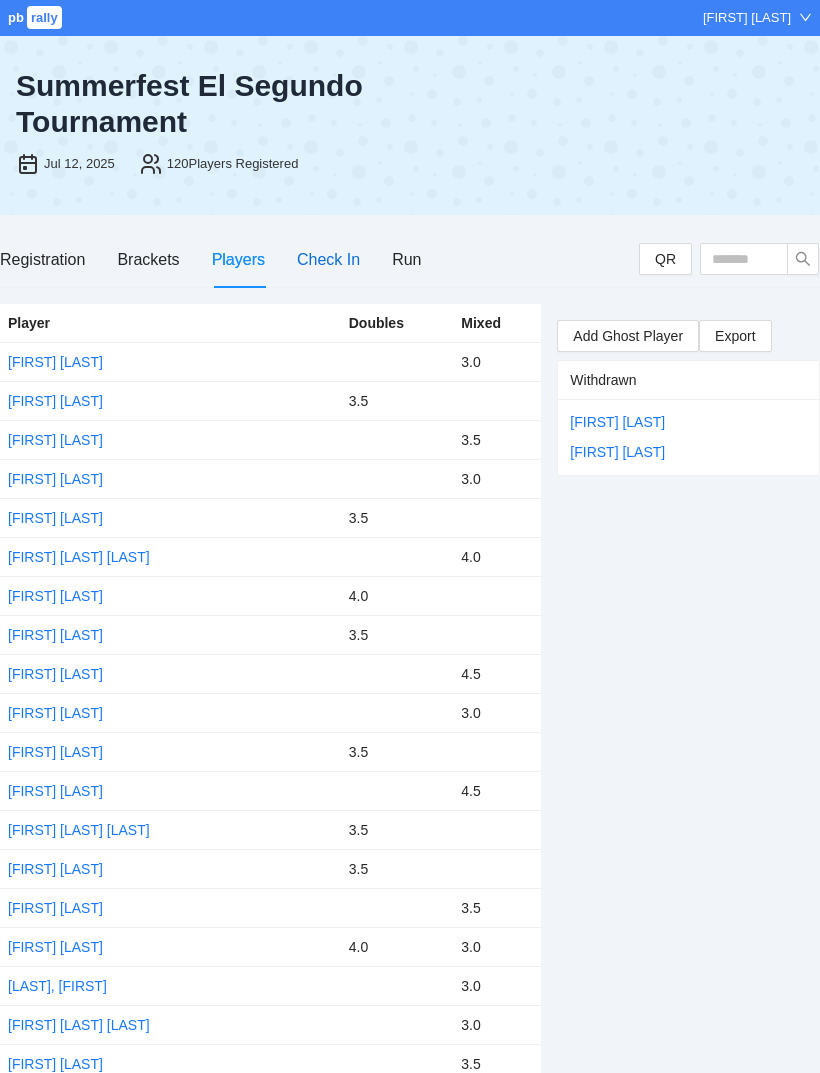 click on "Check In" at bounding box center [328, 259] 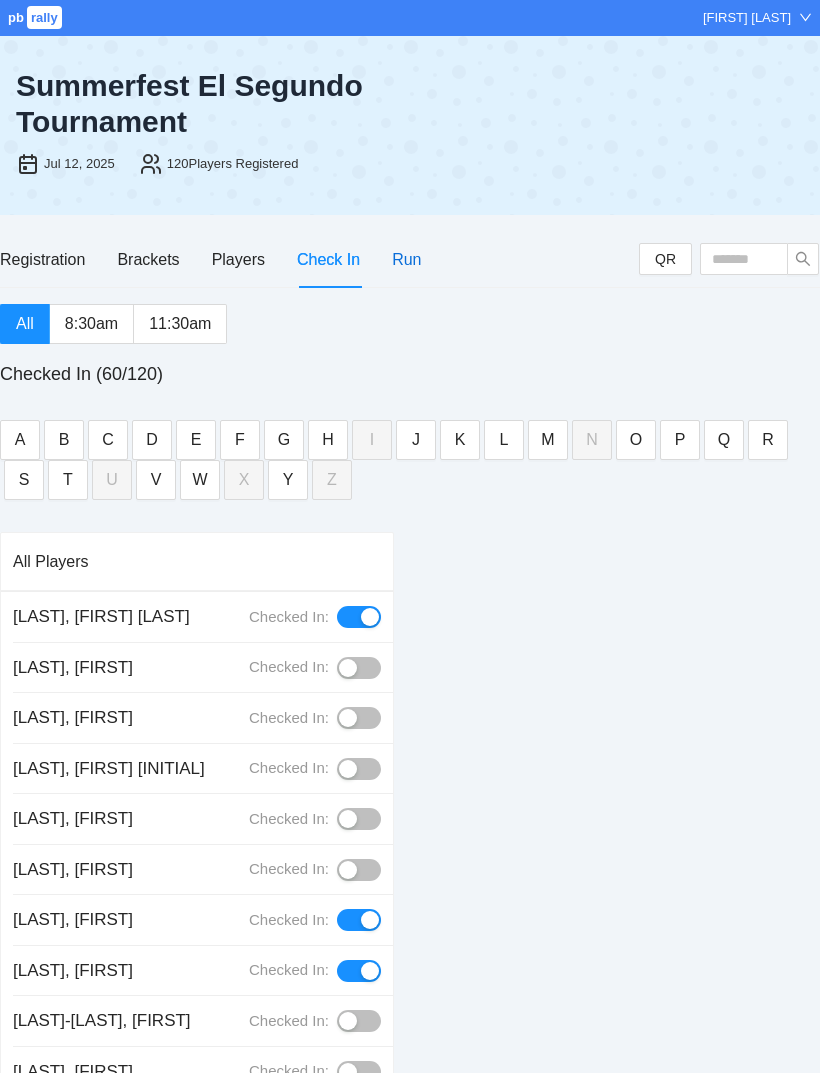 click on "Run" at bounding box center [406, 259] 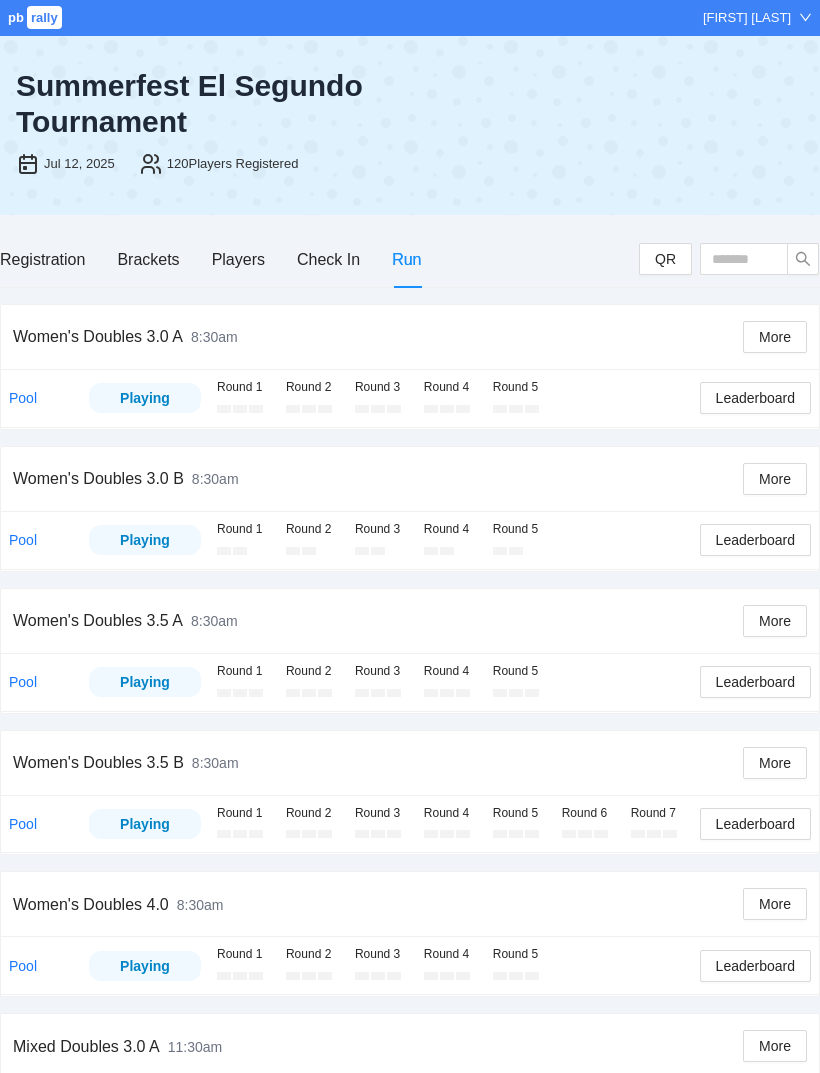 click on "Round 1" at bounding box center (243, 387) 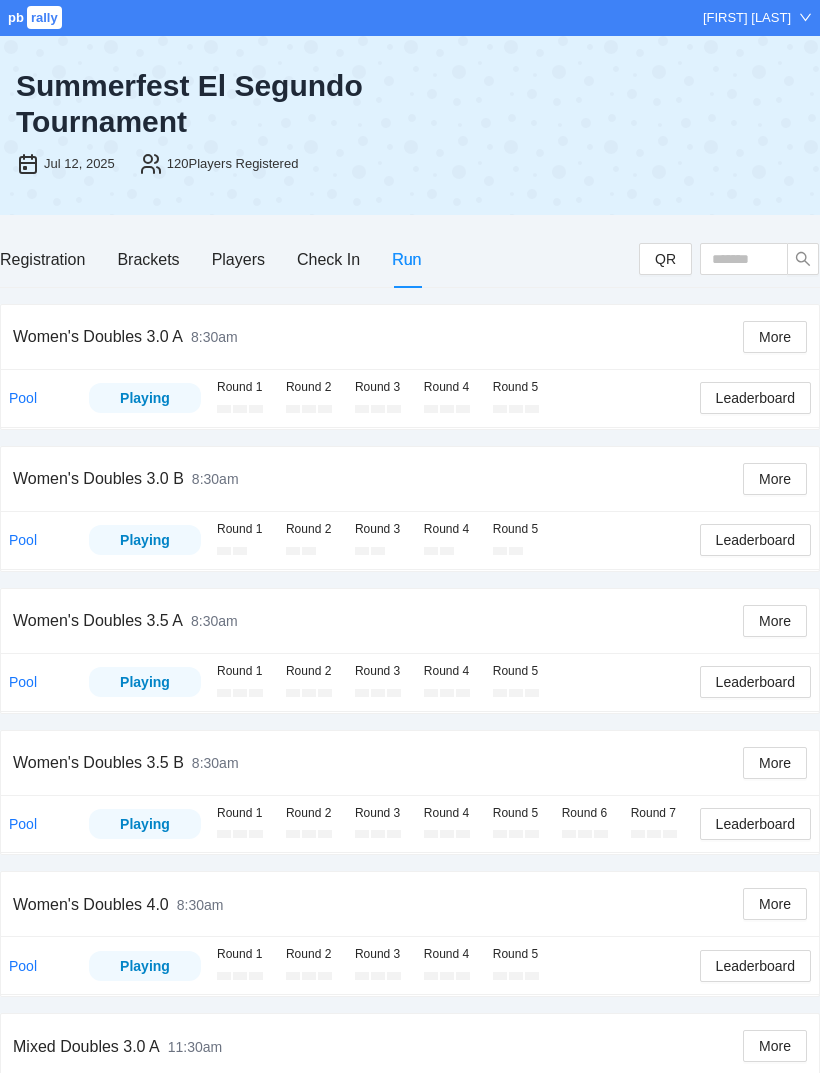 click on "More" at bounding box center (775, 337) 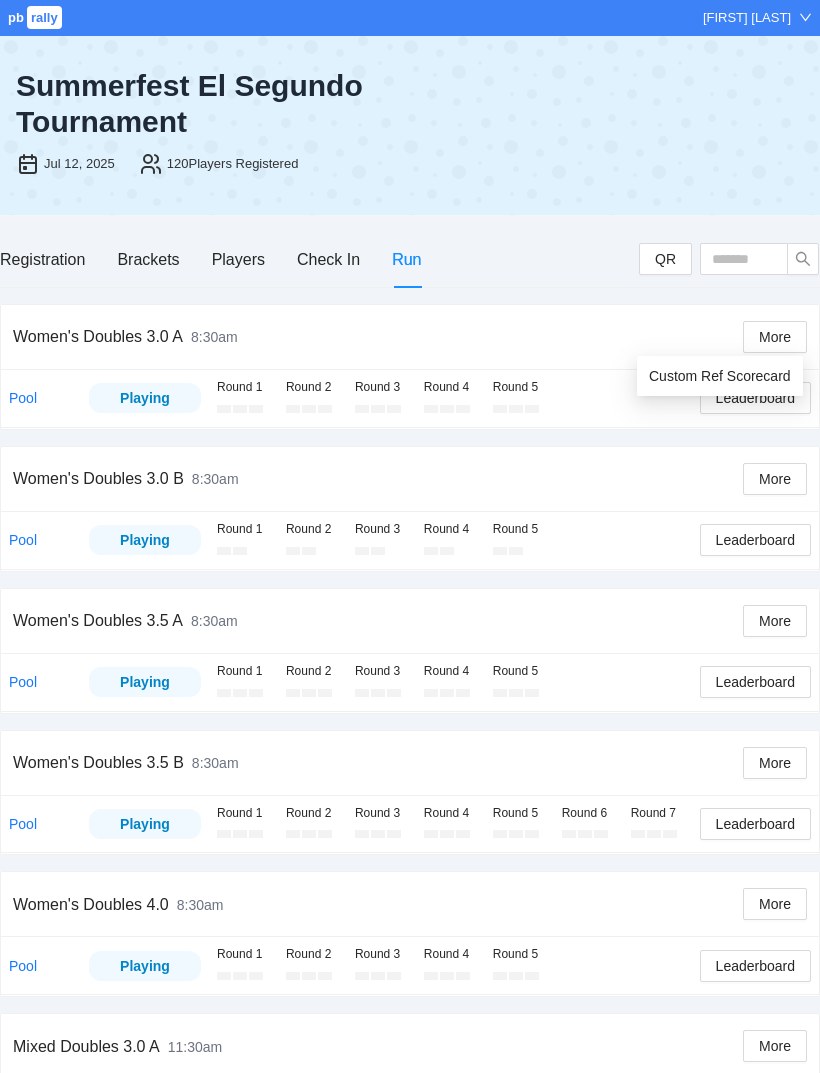 click on "Women's Doubles 3.0 A 8:30am" at bounding box center (378, 336) 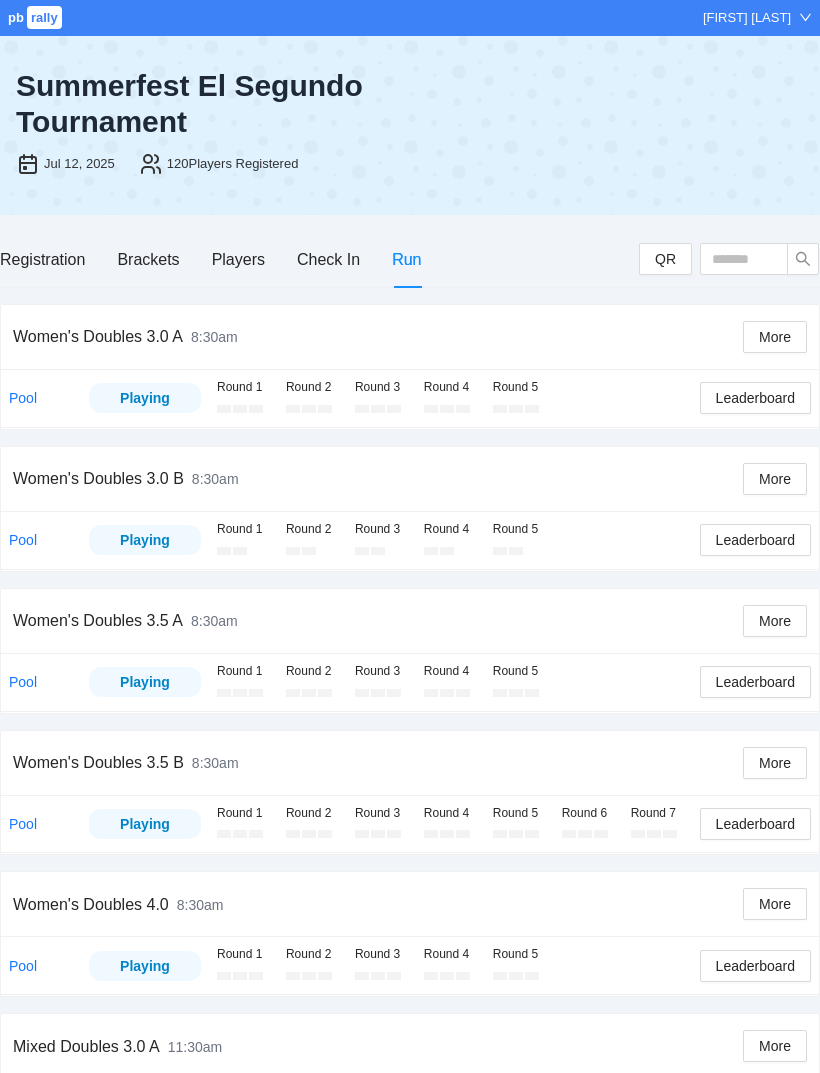 click on "Leaderboard" at bounding box center [755, 398] 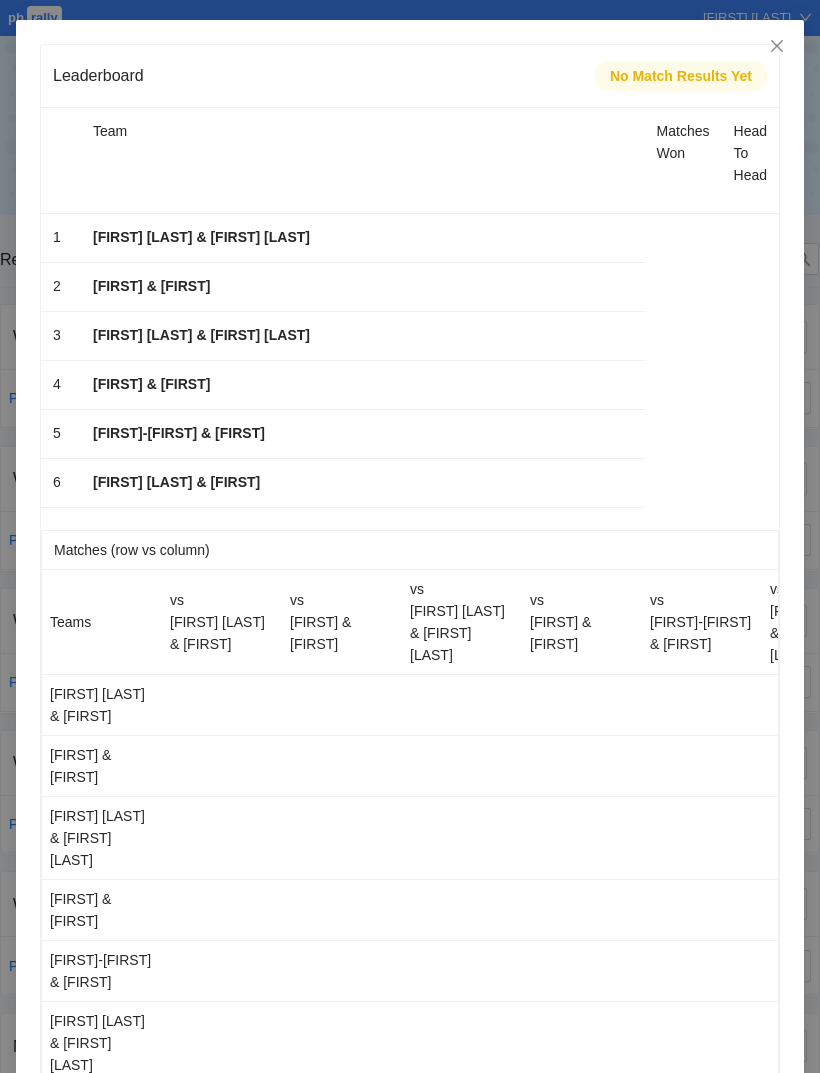 click on "No Match Results Yet" at bounding box center [681, 76] 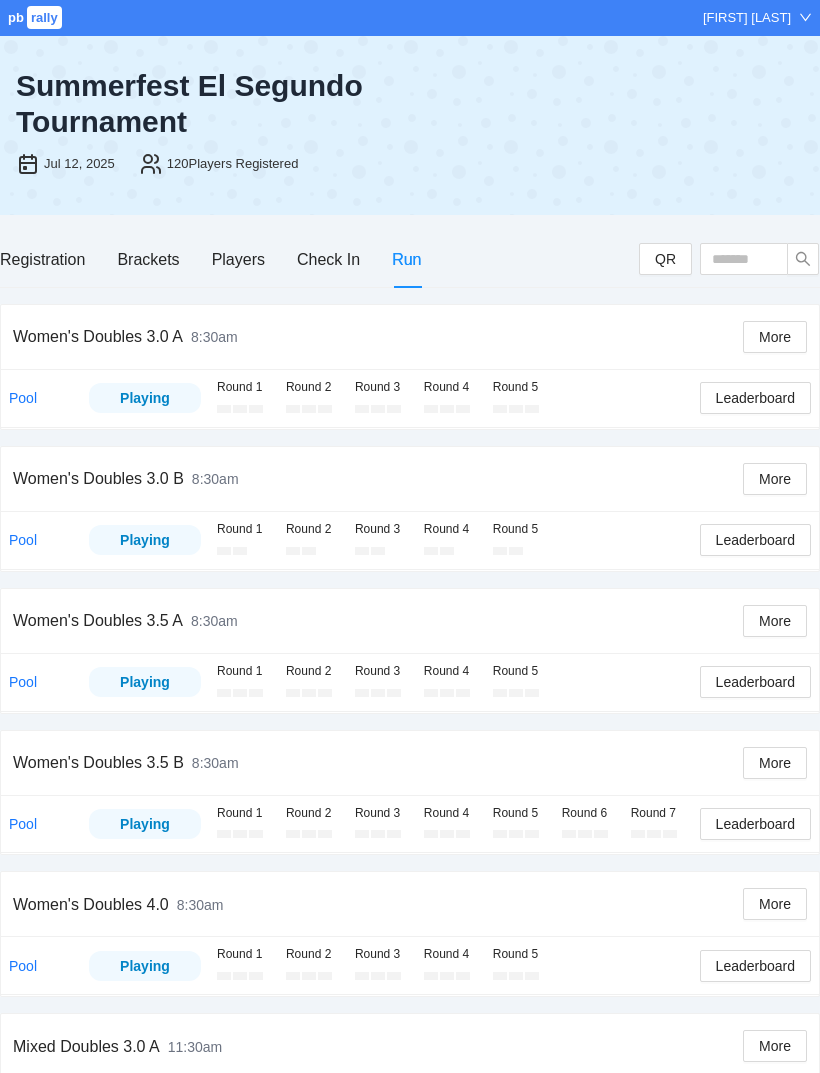 click on "QR" at bounding box center [665, 259] 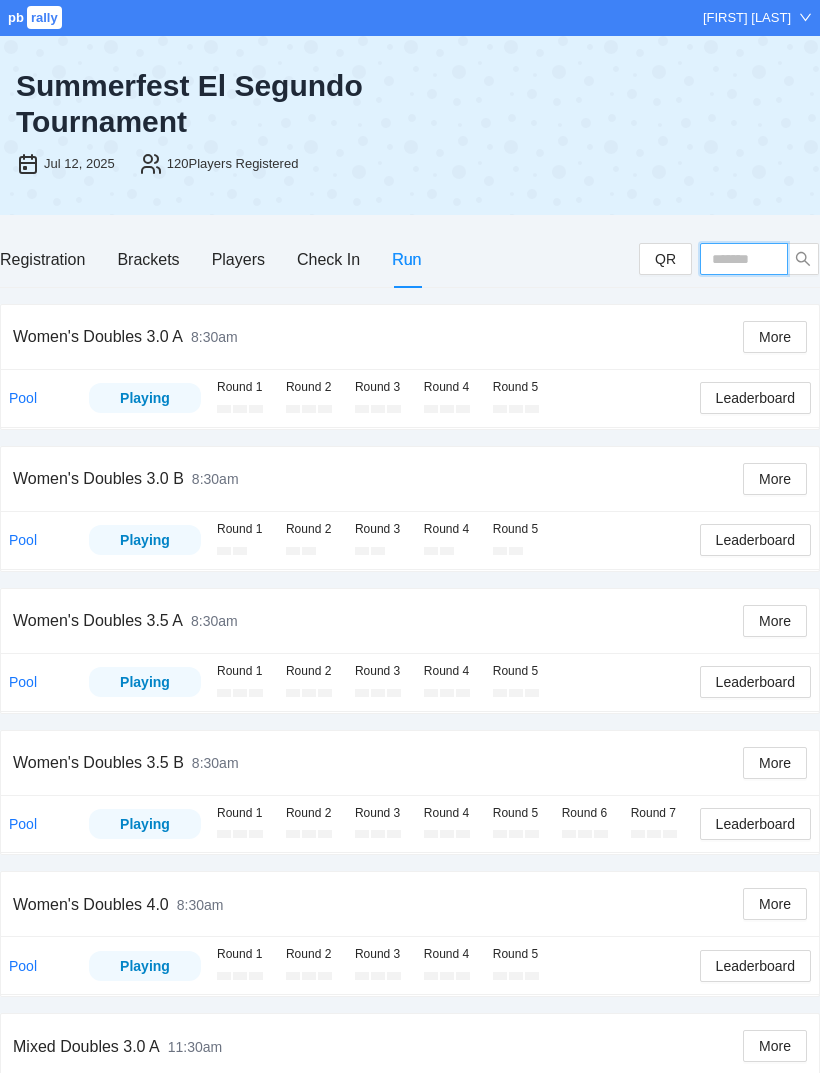 click at bounding box center (744, 259) 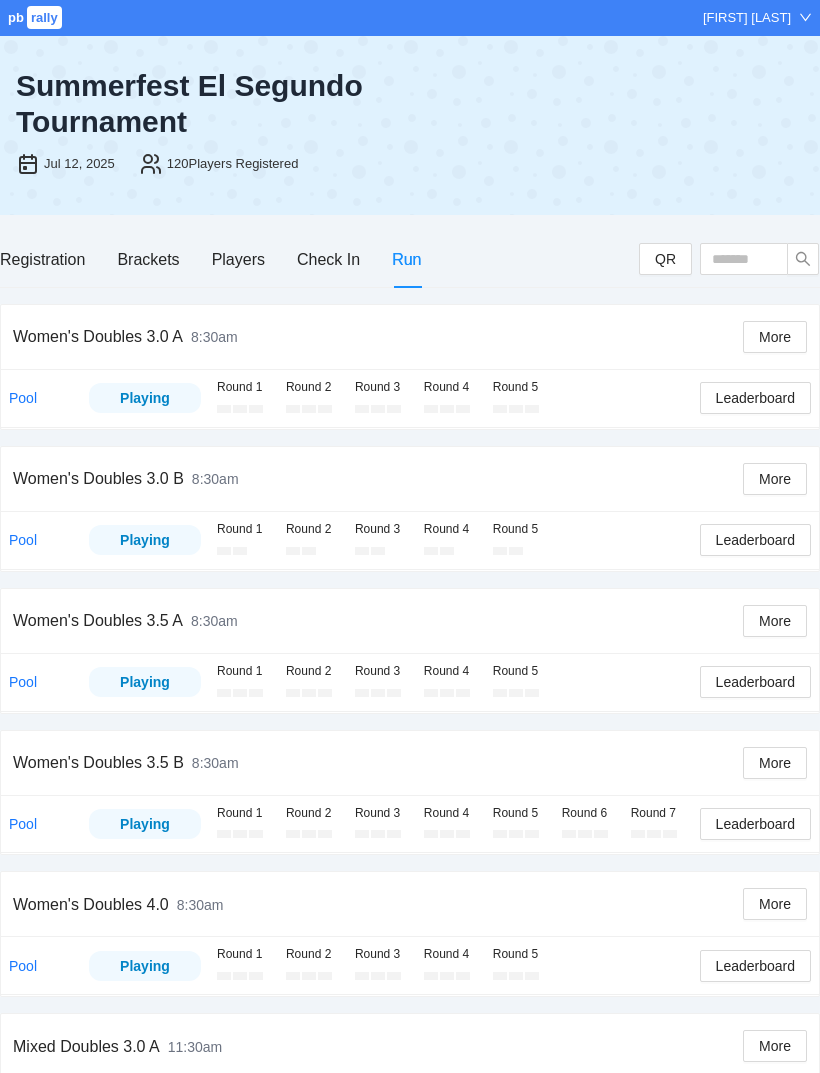 click on "Round 1" at bounding box center [243, 387] 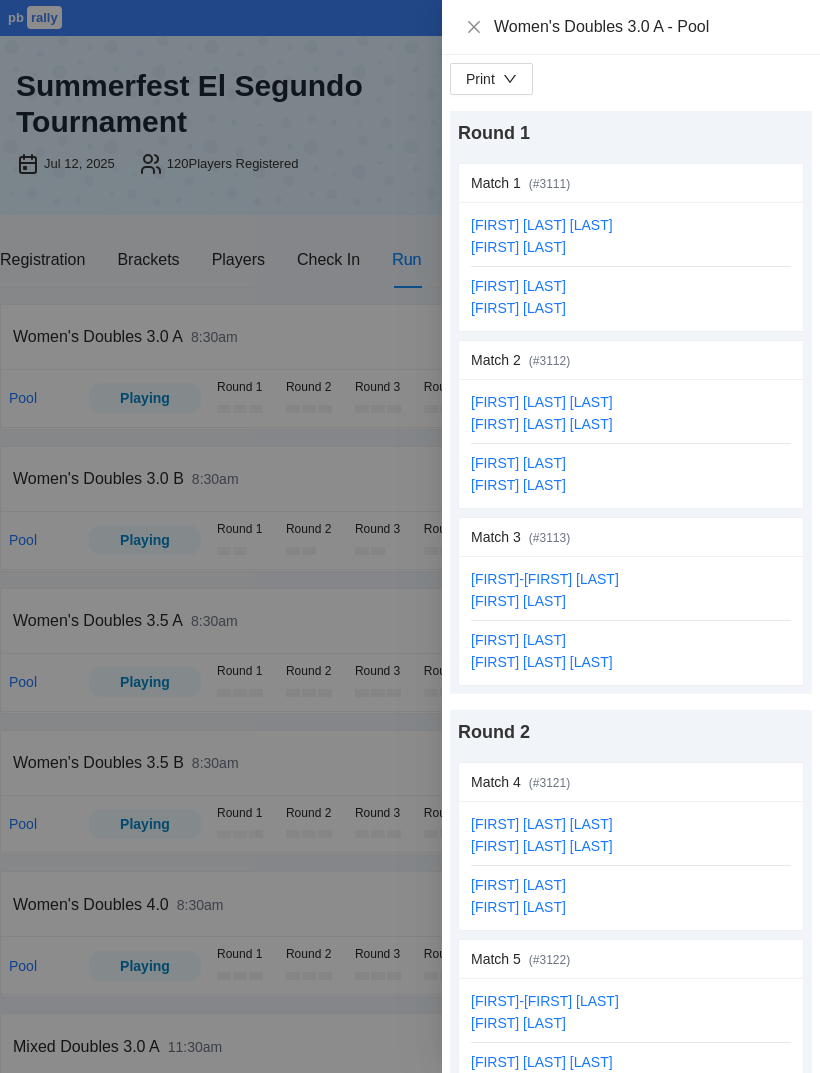 click 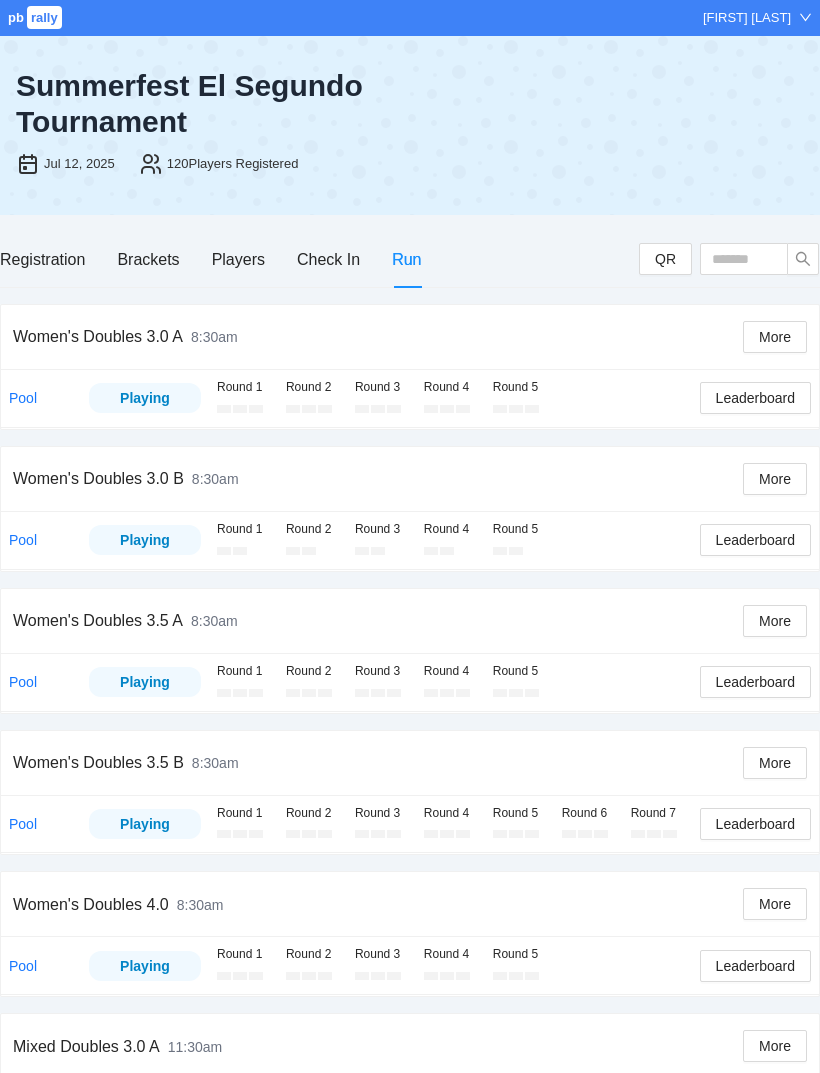 click on "Round 1" at bounding box center (243, 529) 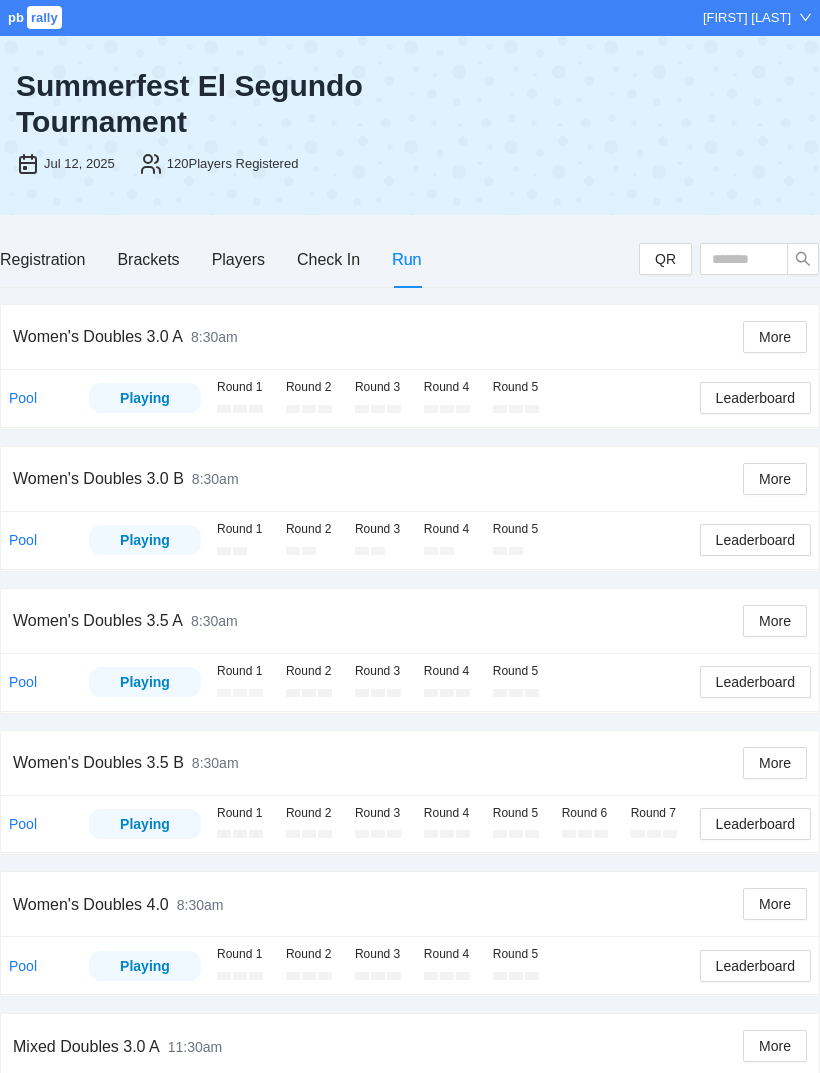 click on "Pool" at bounding box center (23, 540) 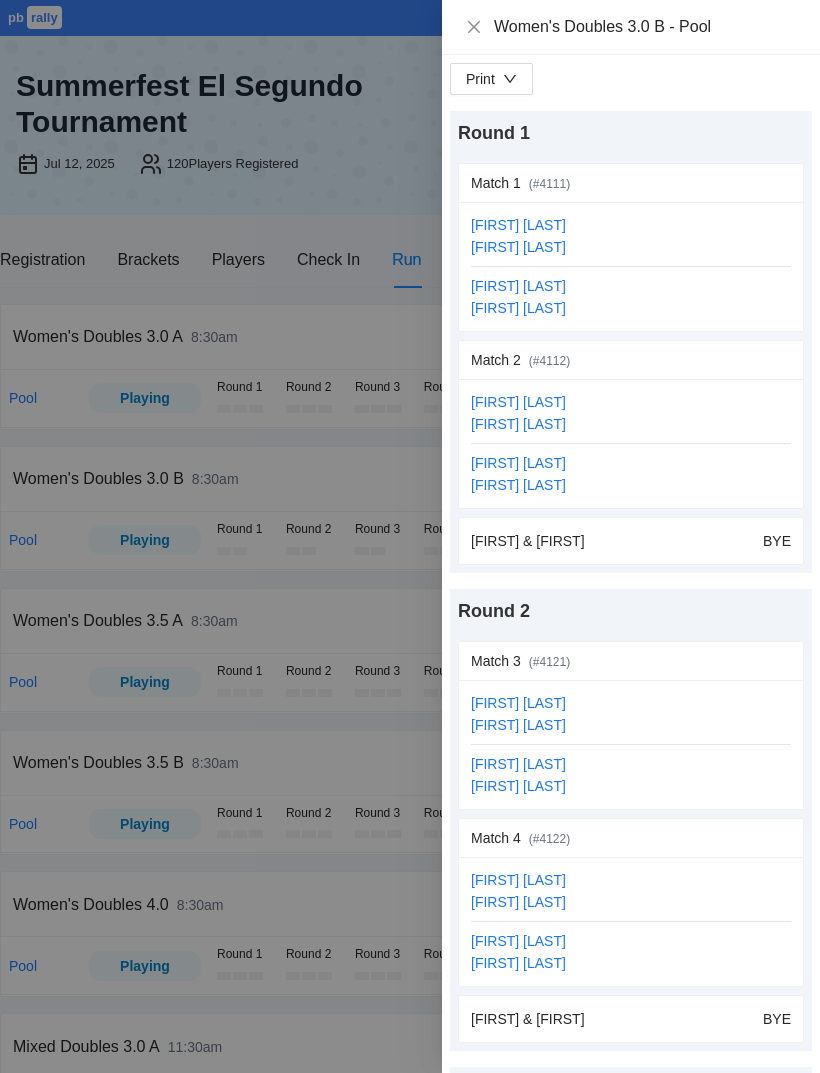 click on "[FIRST] [LAST] [FIRST] [LAST]" at bounding box center [631, 236] 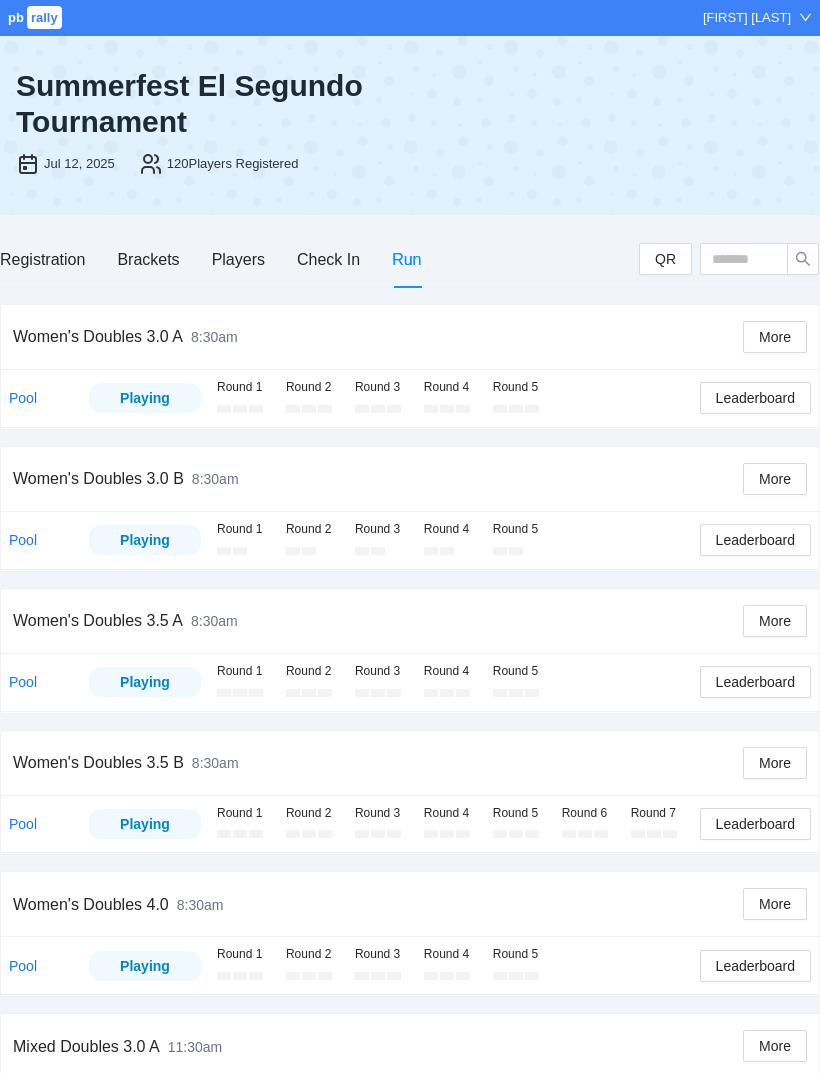click on "Pool" at bounding box center (23, 398) 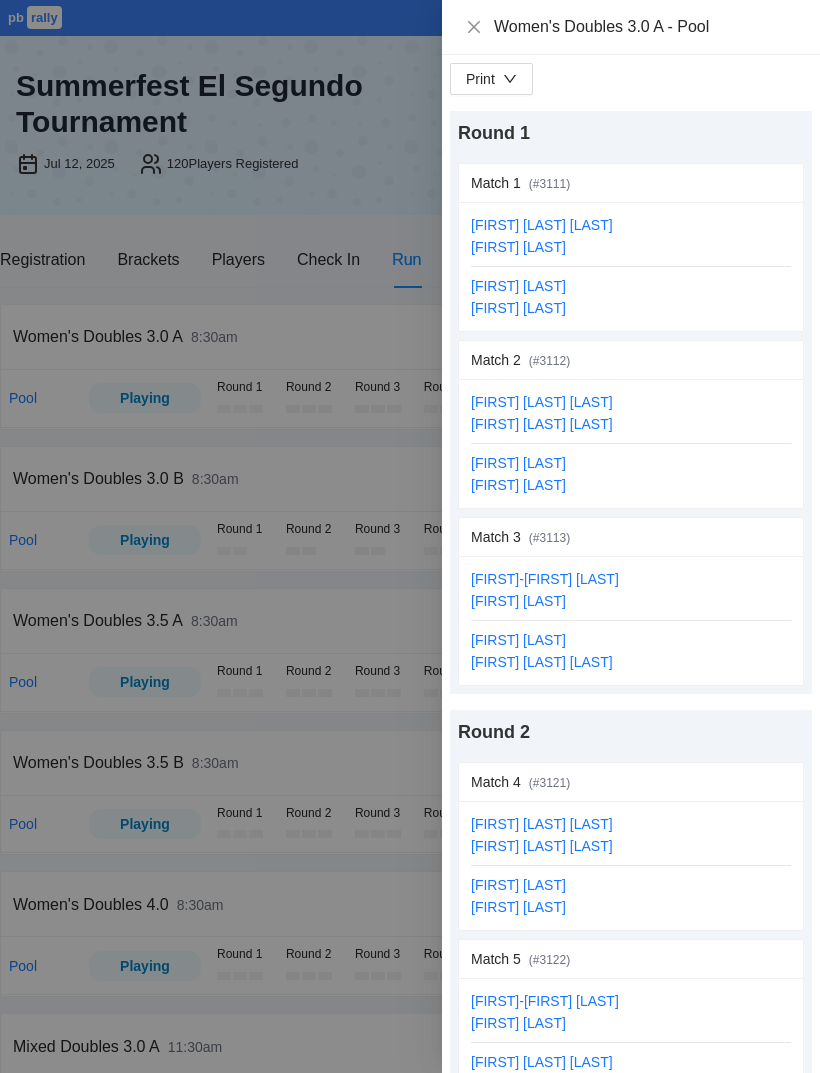 click at bounding box center [410, 536] 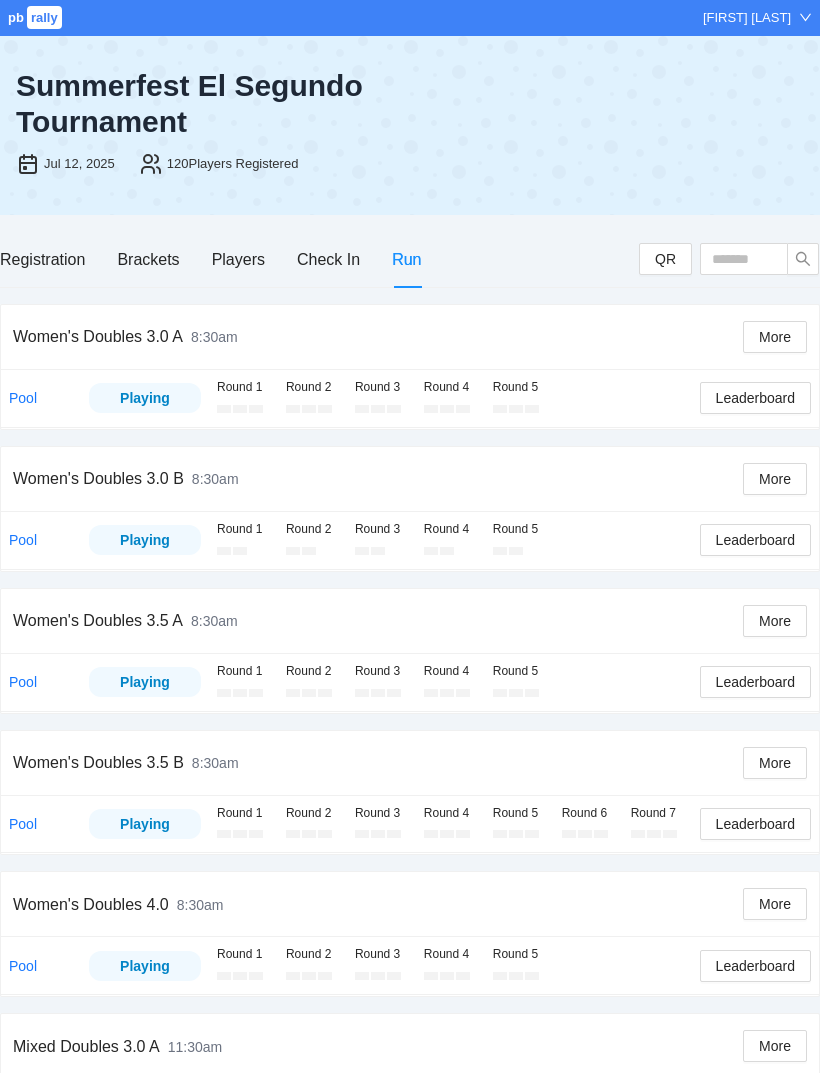click on "More" at bounding box center [775, 337] 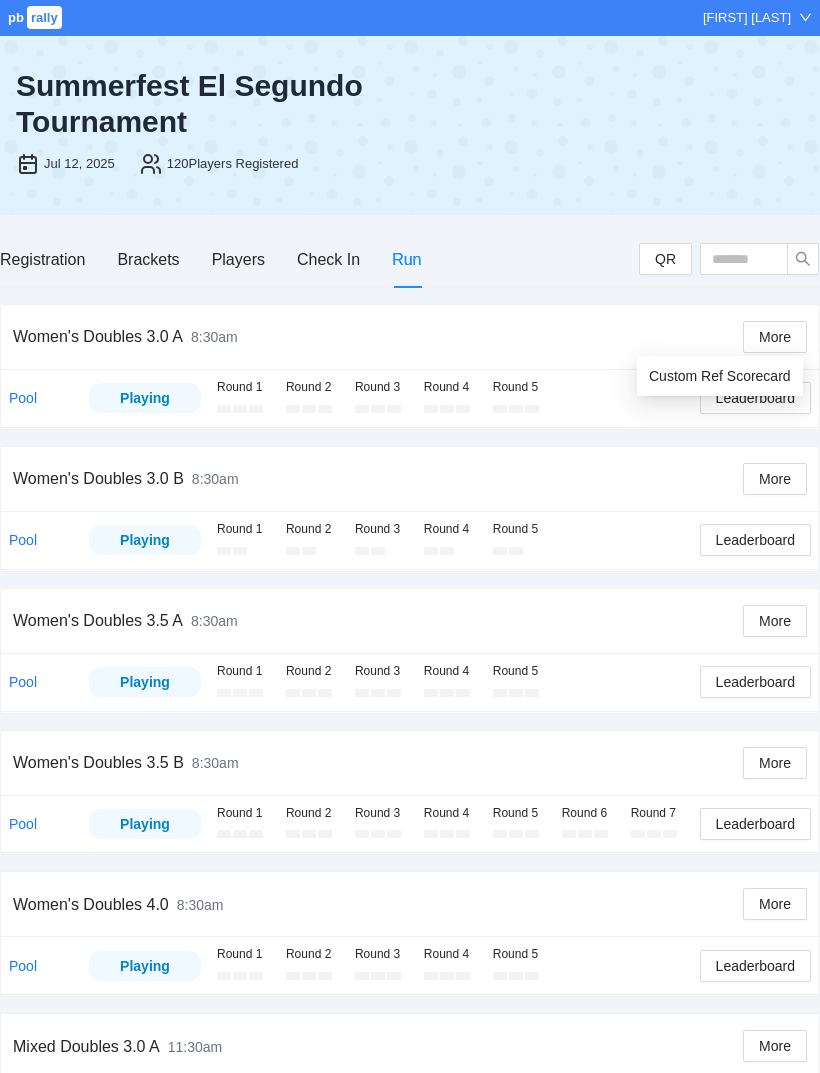 click on "Custom Ref Scorecard" at bounding box center [720, 376] 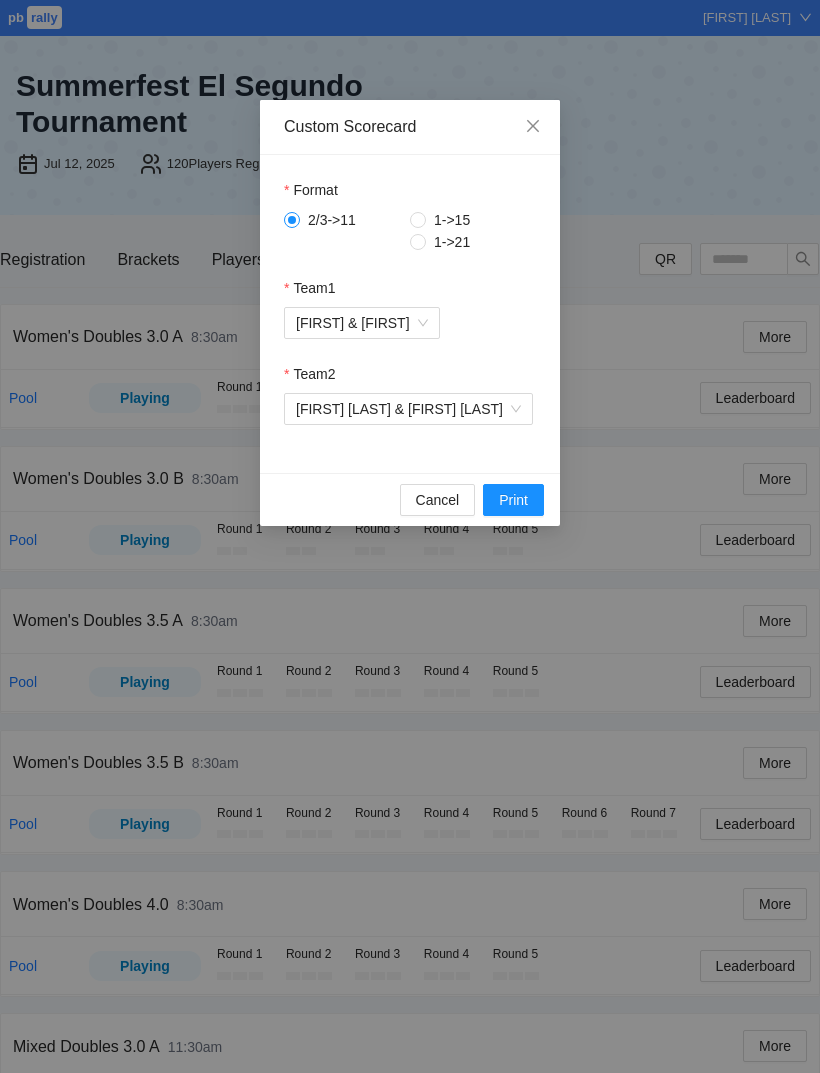 click 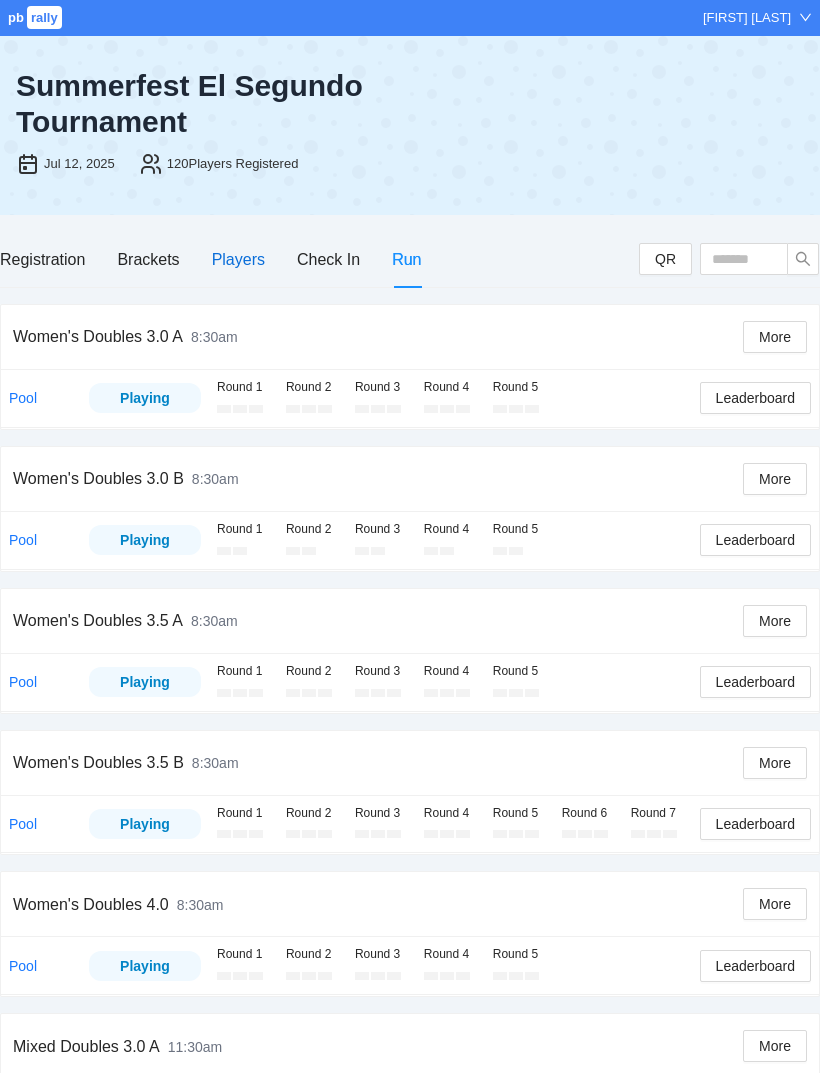 click on "Players" at bounding box center (238, 259) 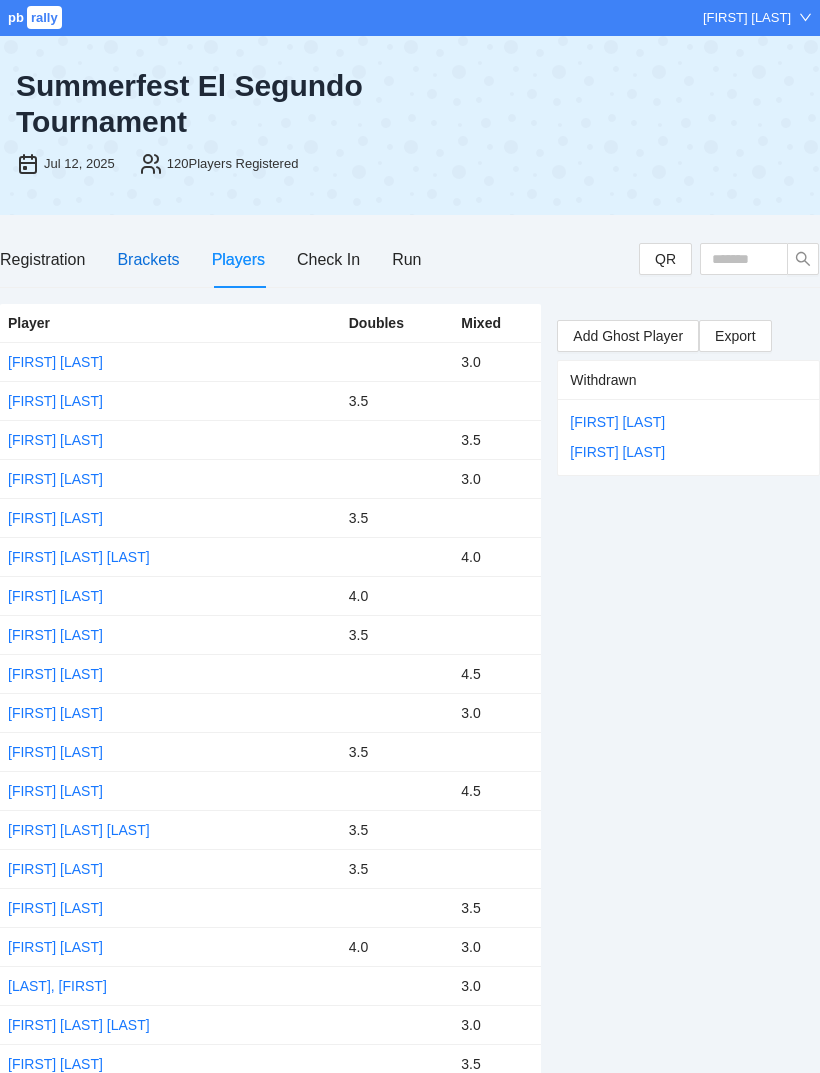 click on "Brackets" at bounding box center (148, 259) 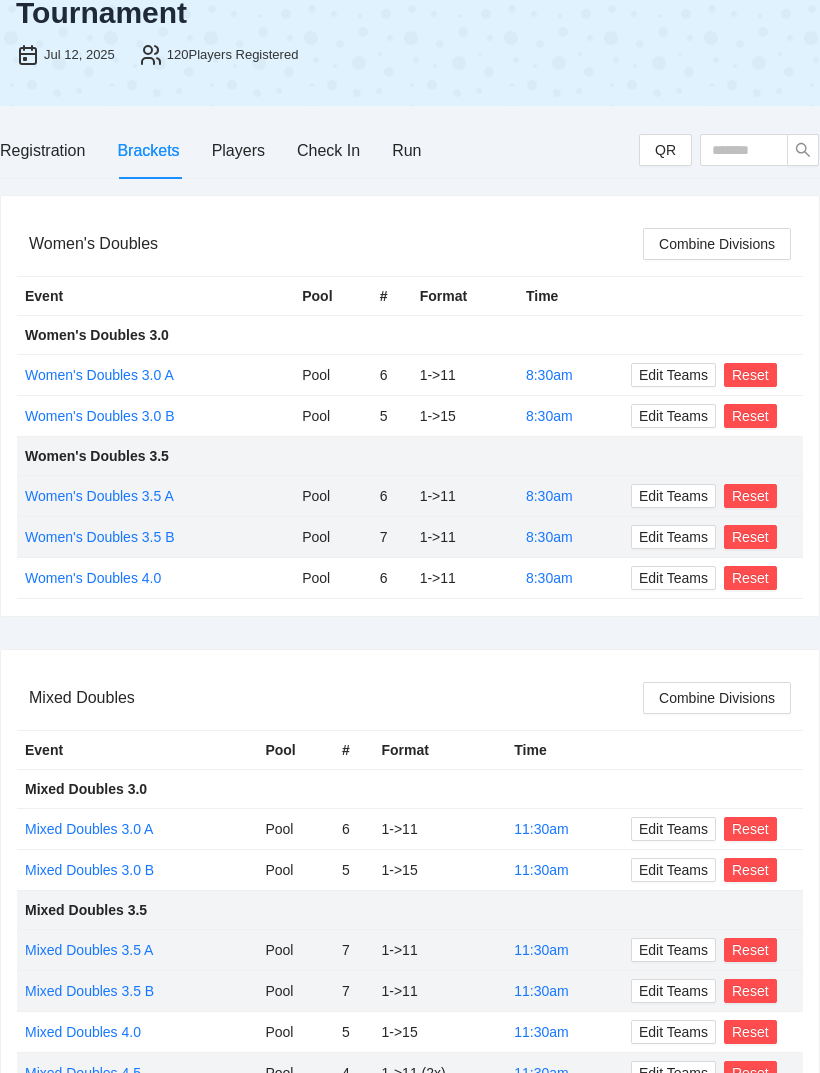 scroll, scrollTop: 109, scrollLeft: 0, axis: vertical 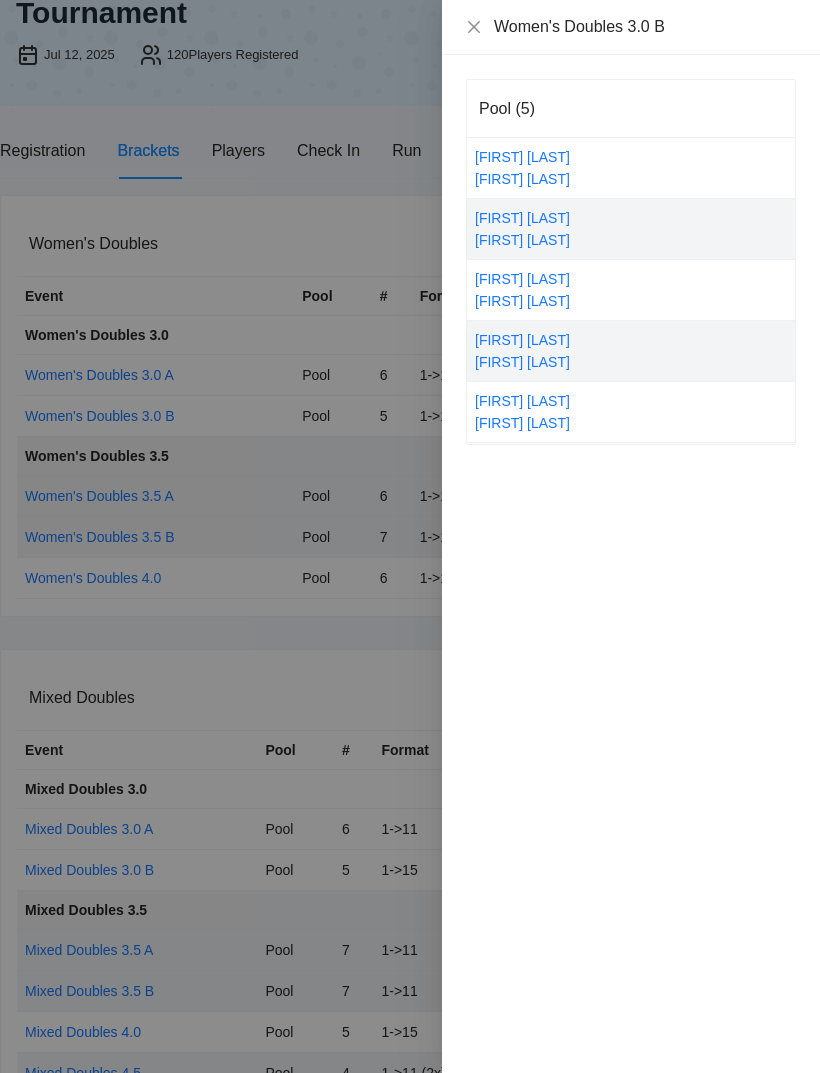click 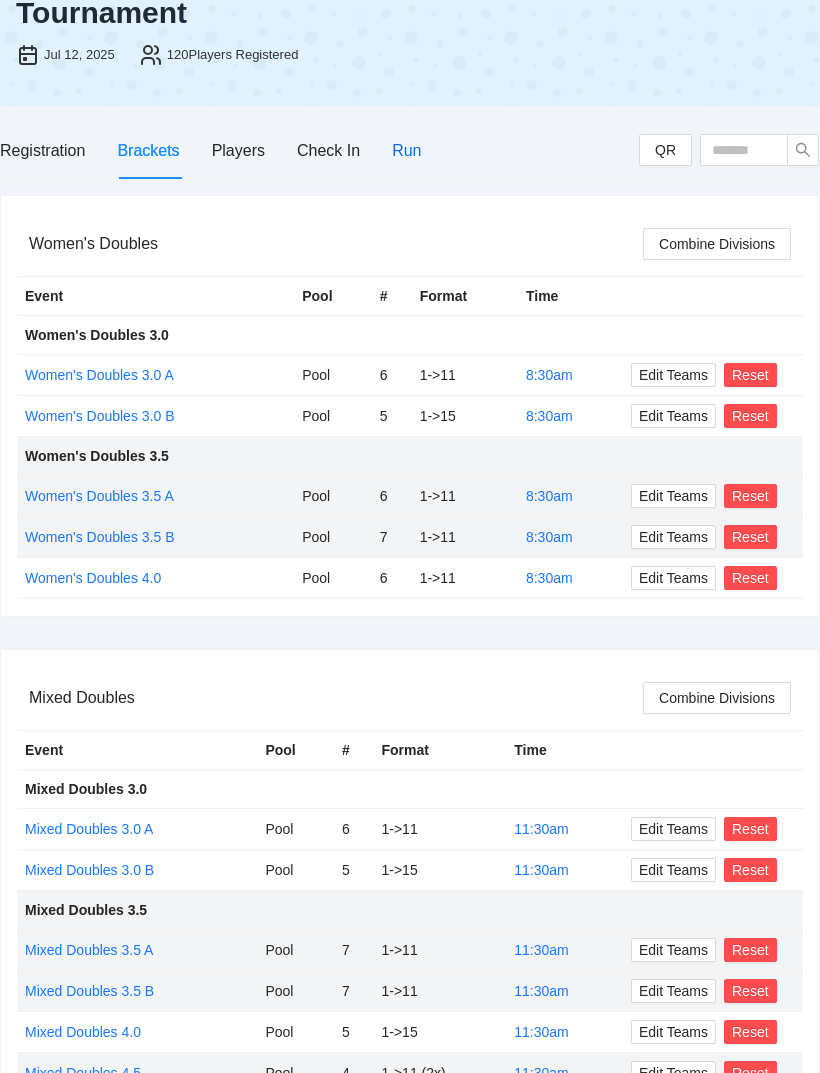 click on "Run" at bounding box center [406, 150] 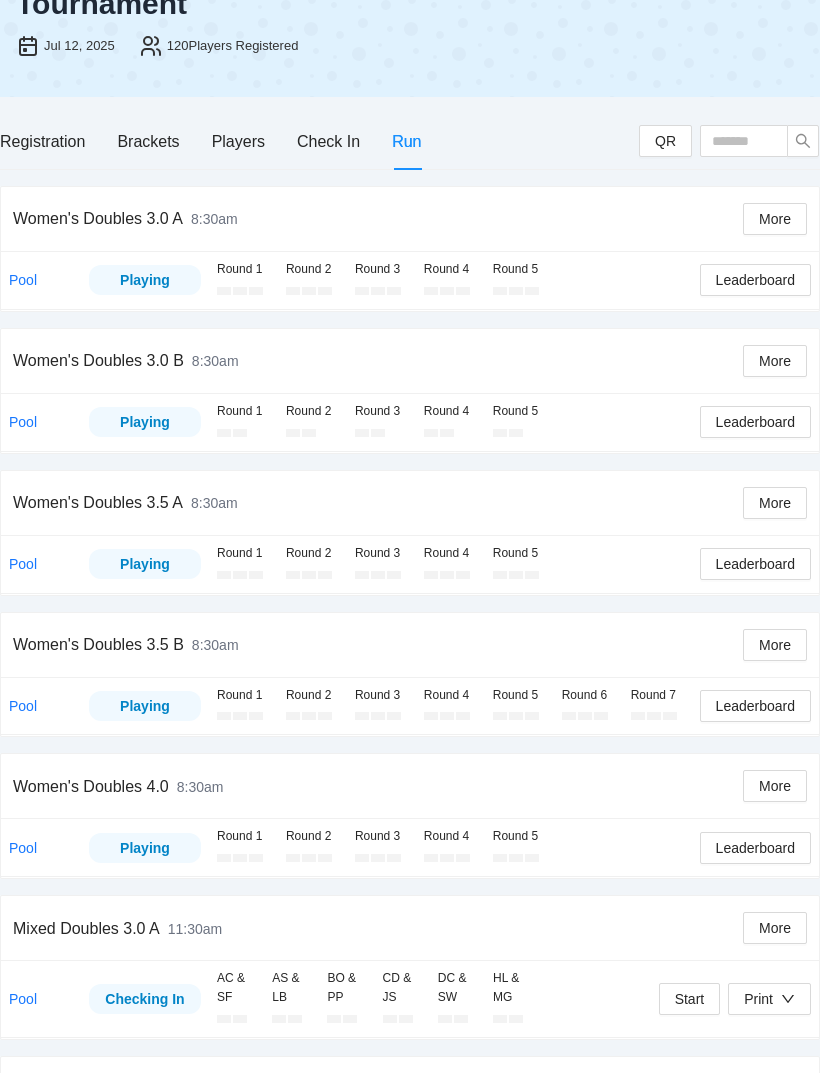 scroll, scrollTop: 118, scrollLeft: 0, axis: vertical 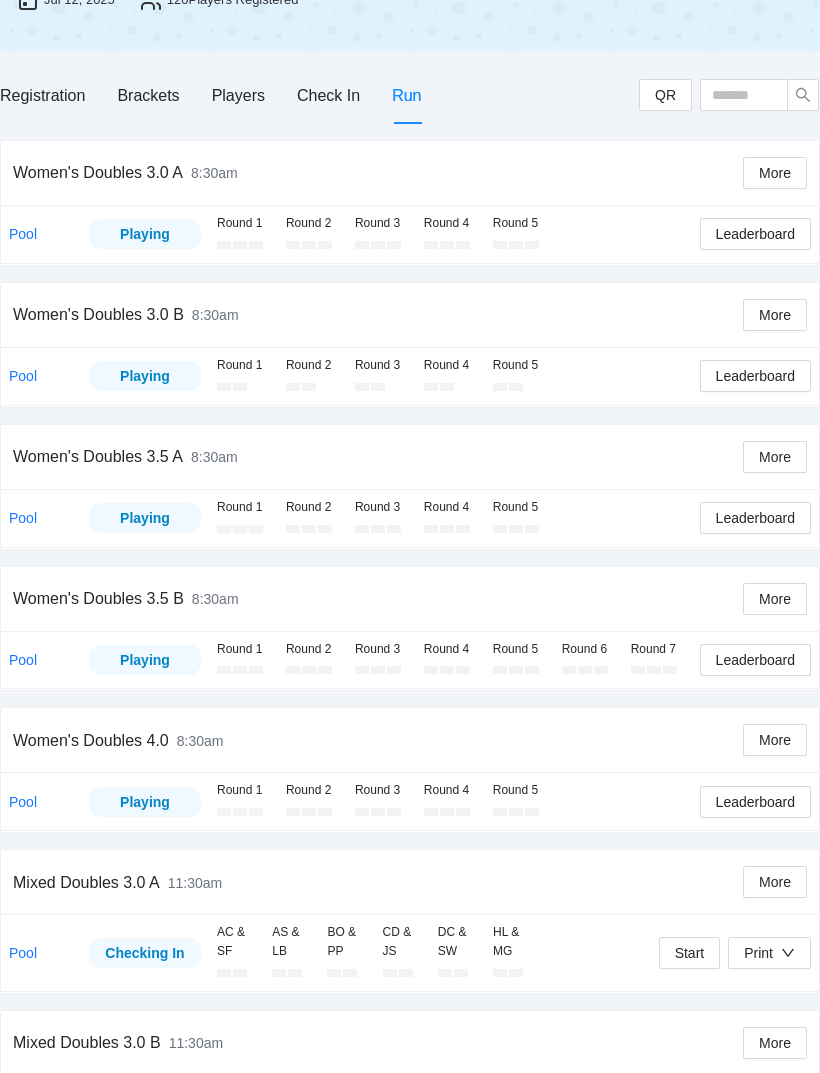 click on "Playing" at bounding box center [145, 376] 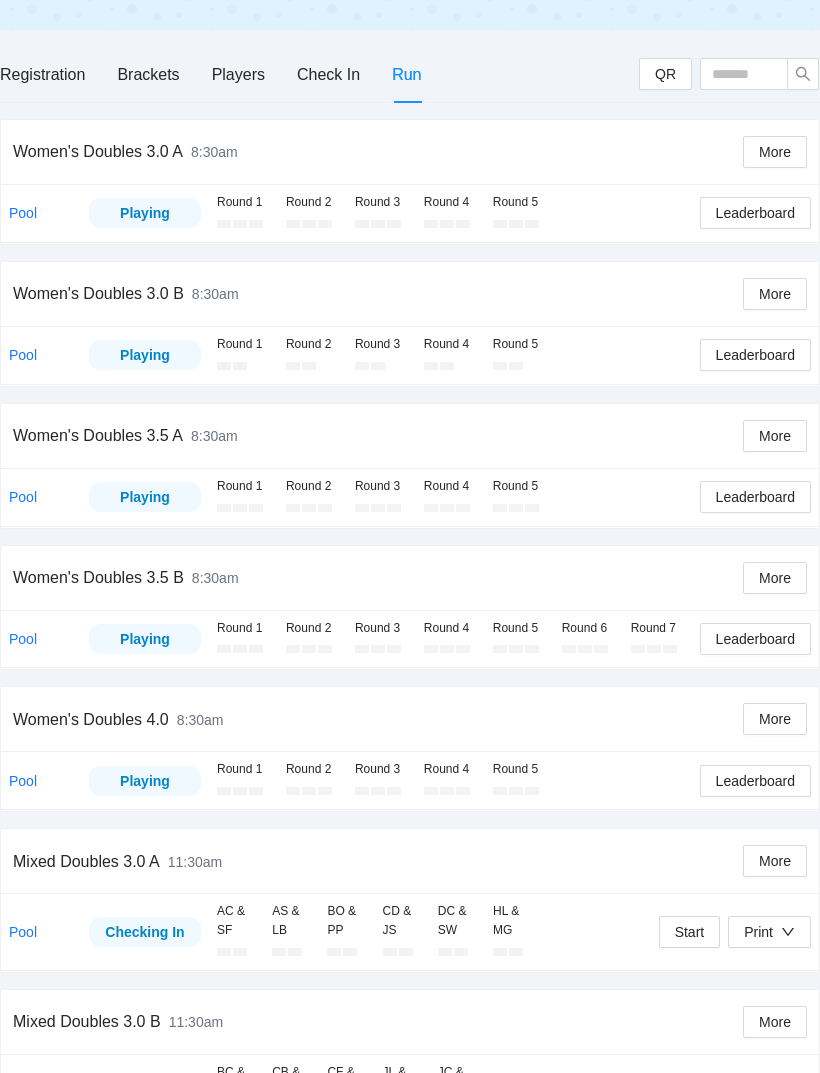 scroll, scrollTop: 185, scrollLeft: 0, axis: vertical 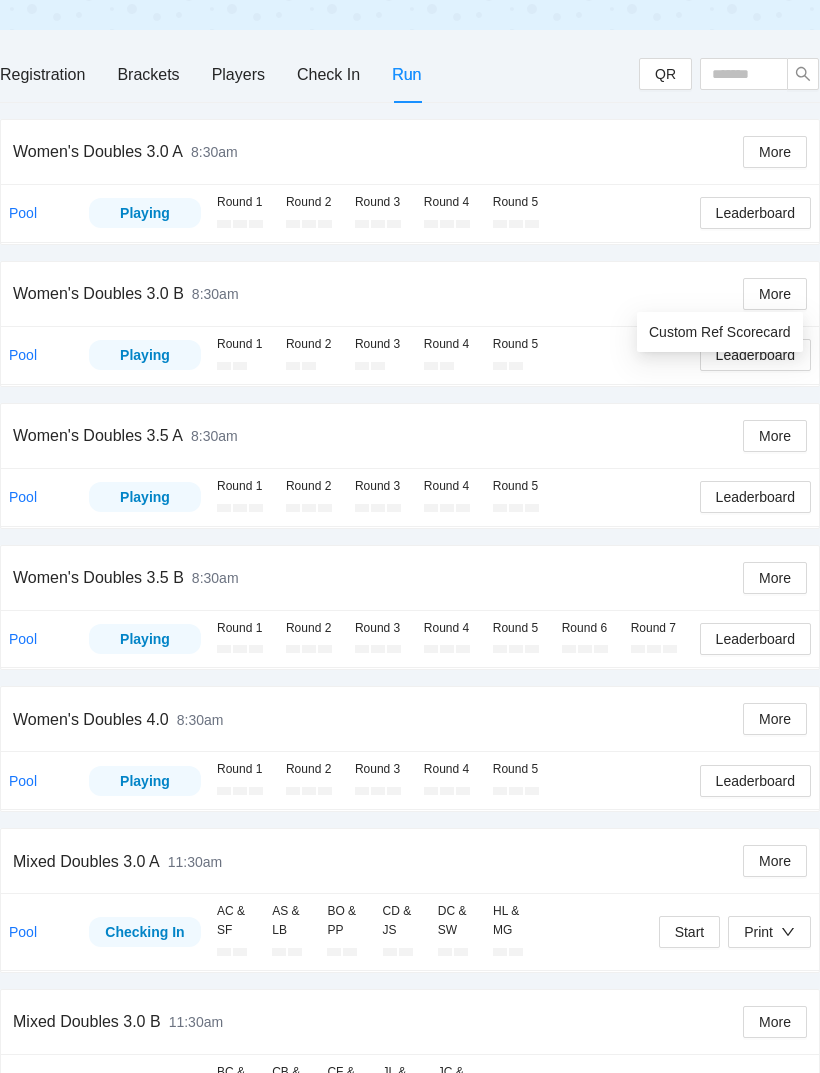 click on "Leaderboard" at bounding box center [755, 355] 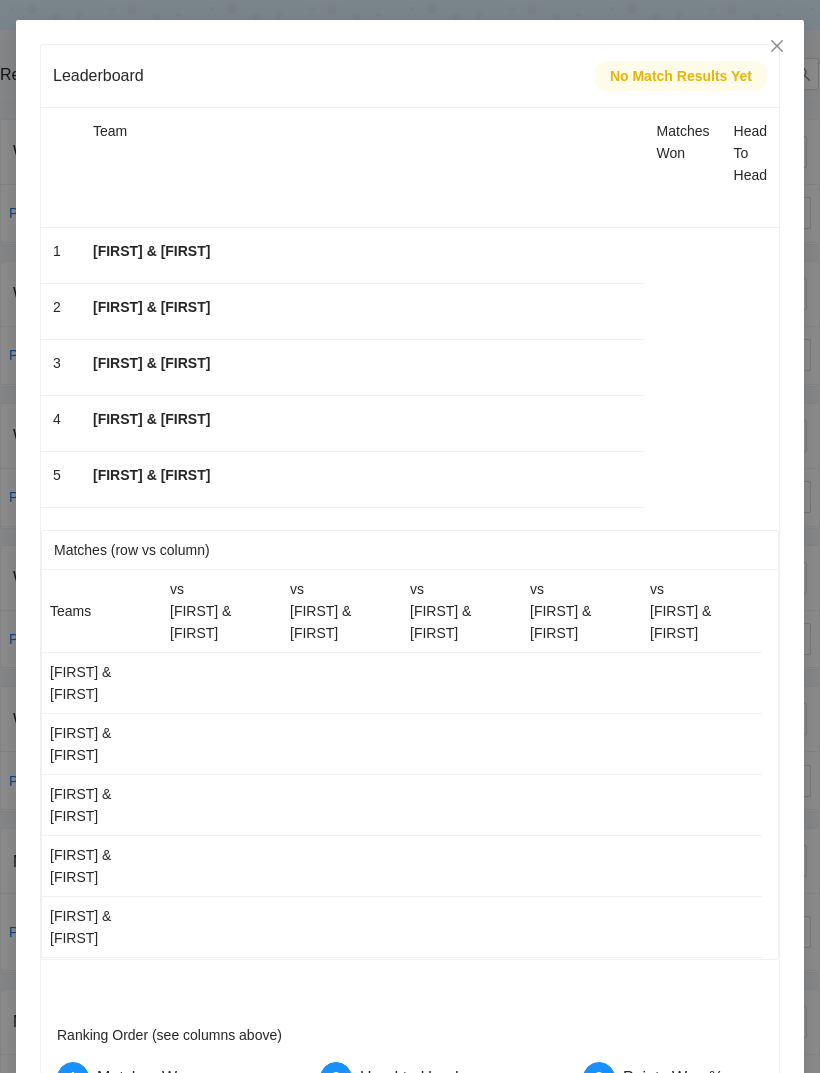 scroll, scrollTop: 0, scrollLeft: 0, axis: both 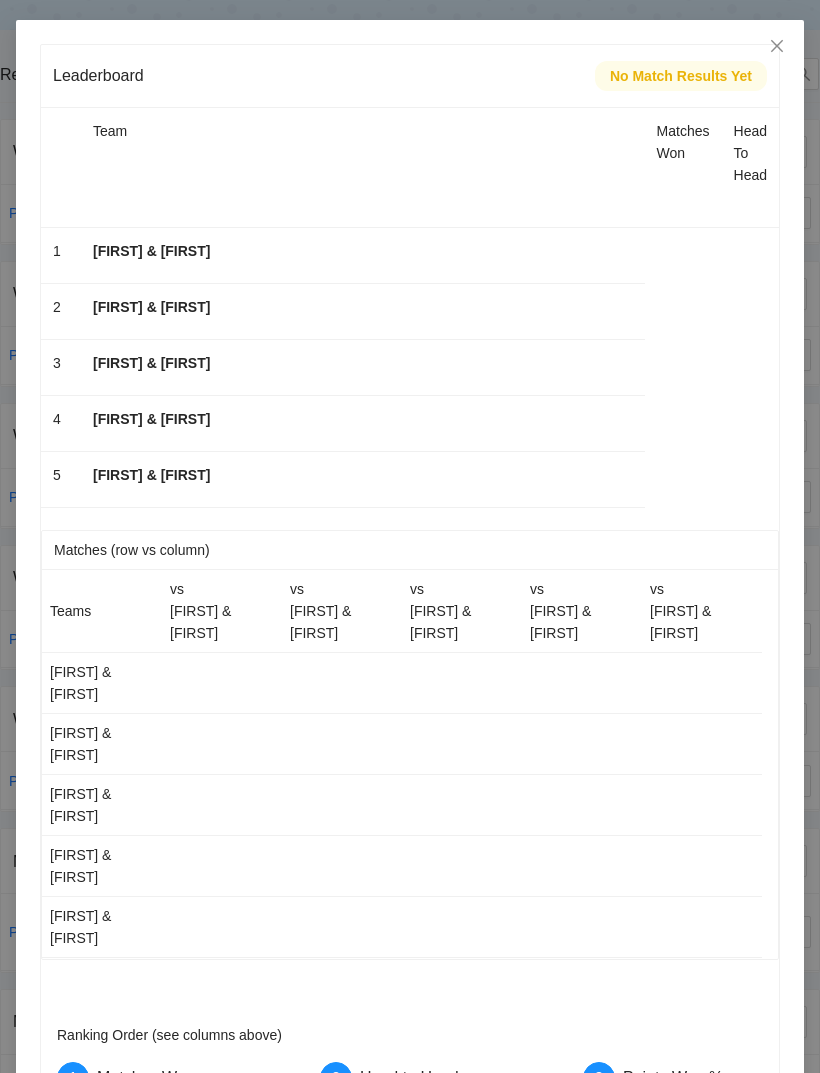 click 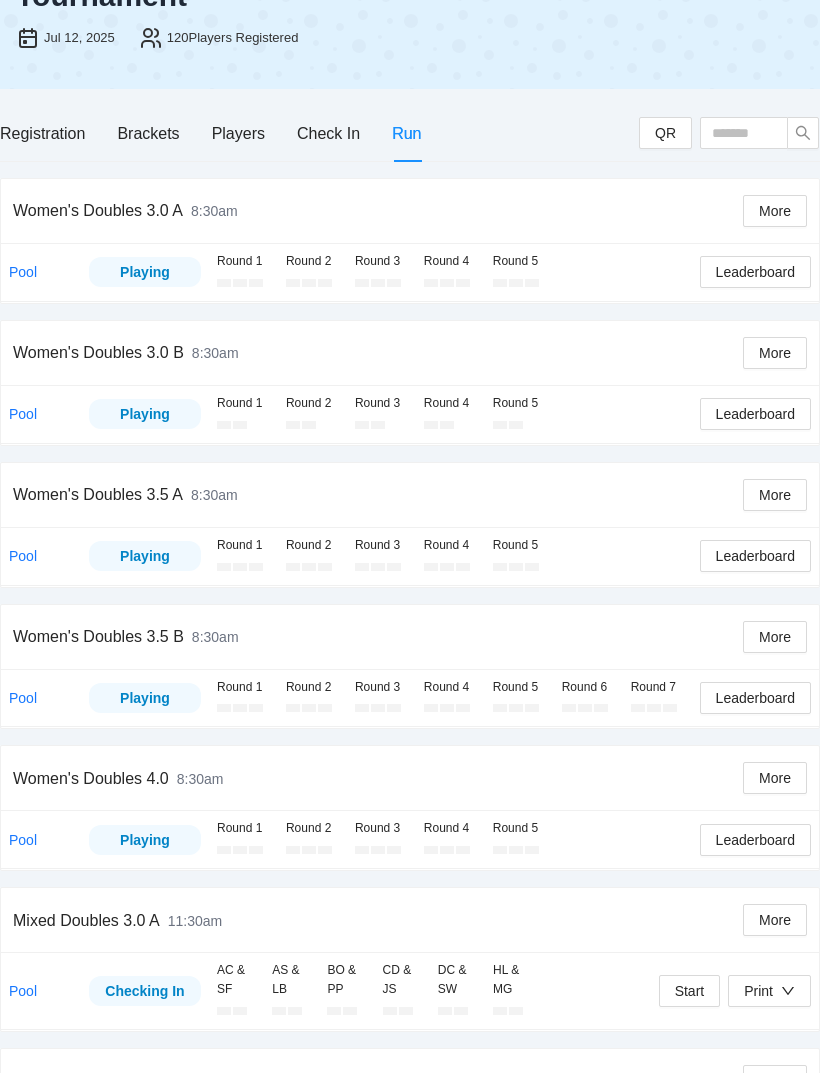 scroll, scrollTop: 126, scrollLeft: 0, axis: vertical 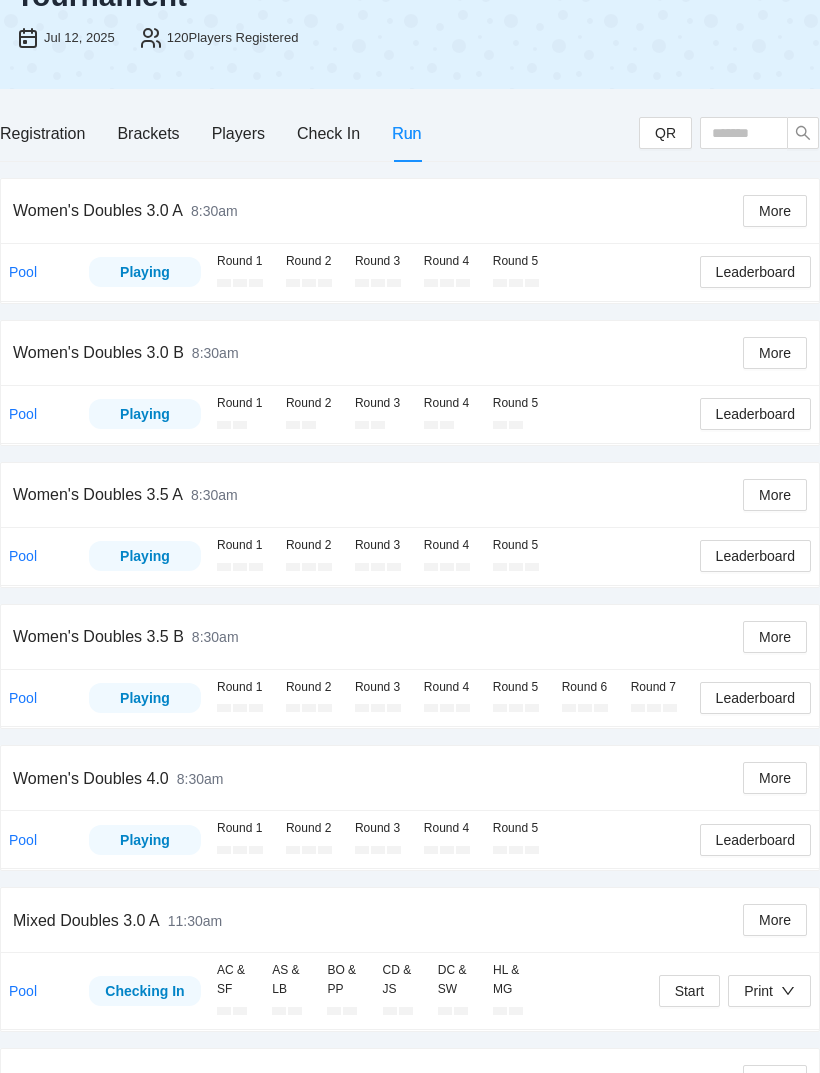 click on "Pool" at bounding box center (23, 414) 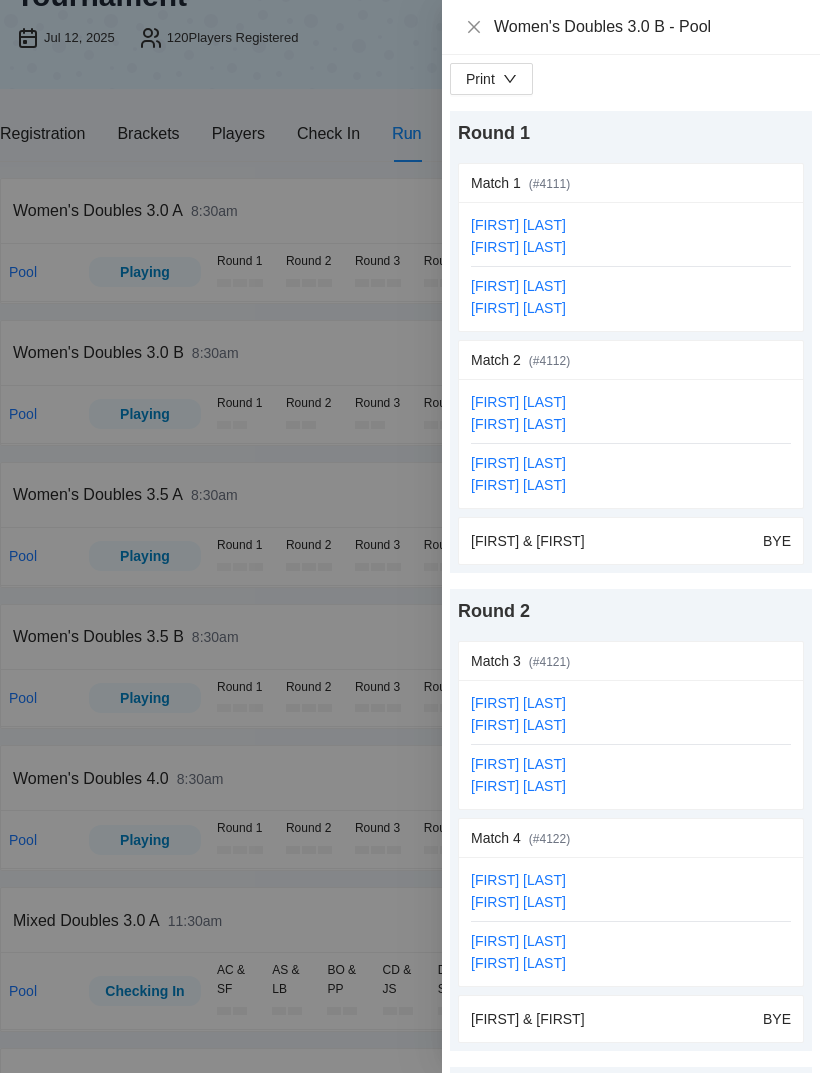 click at bounding box center [410, 536] 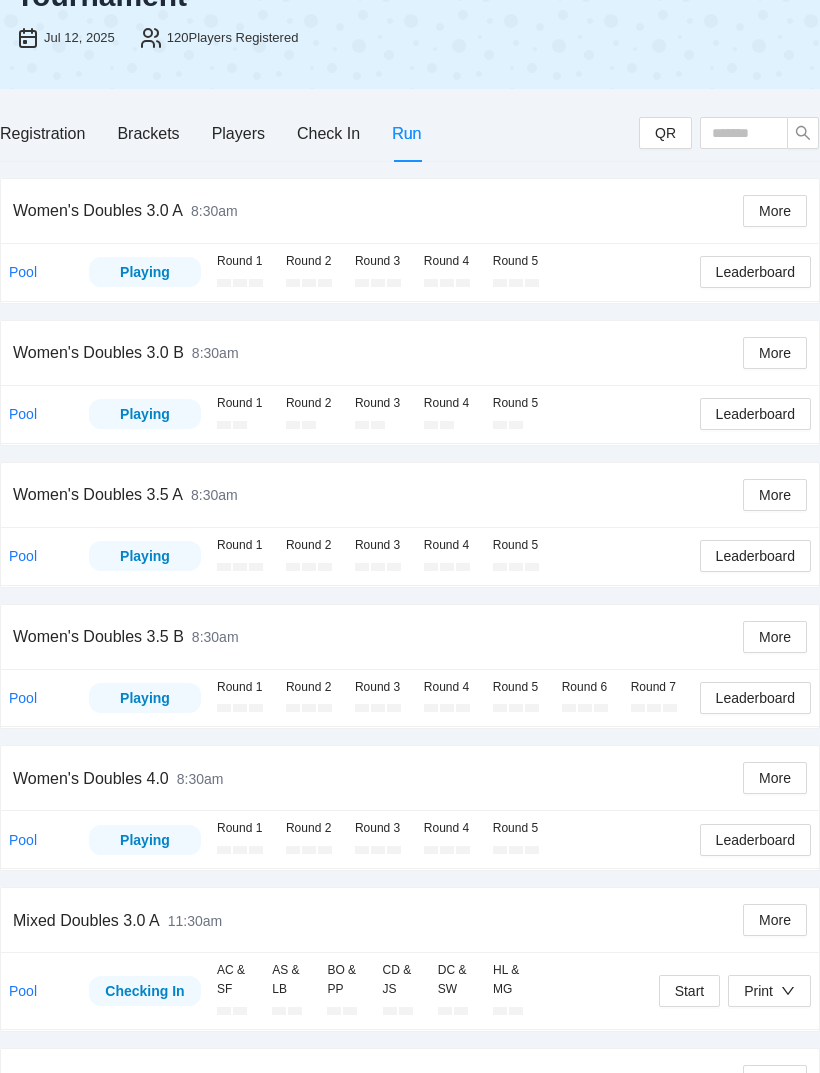 click on "Playing" at bounding box center [145, 414] 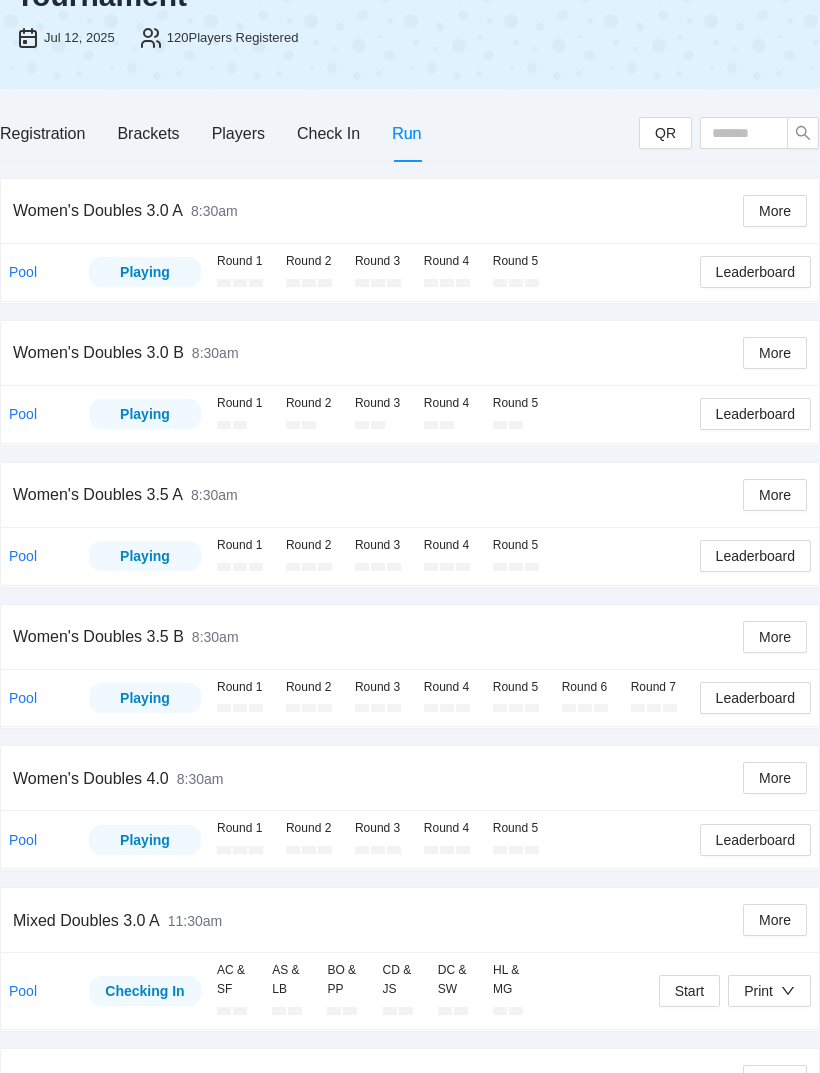 click on "Round 1" at bounding box center (243, 403) 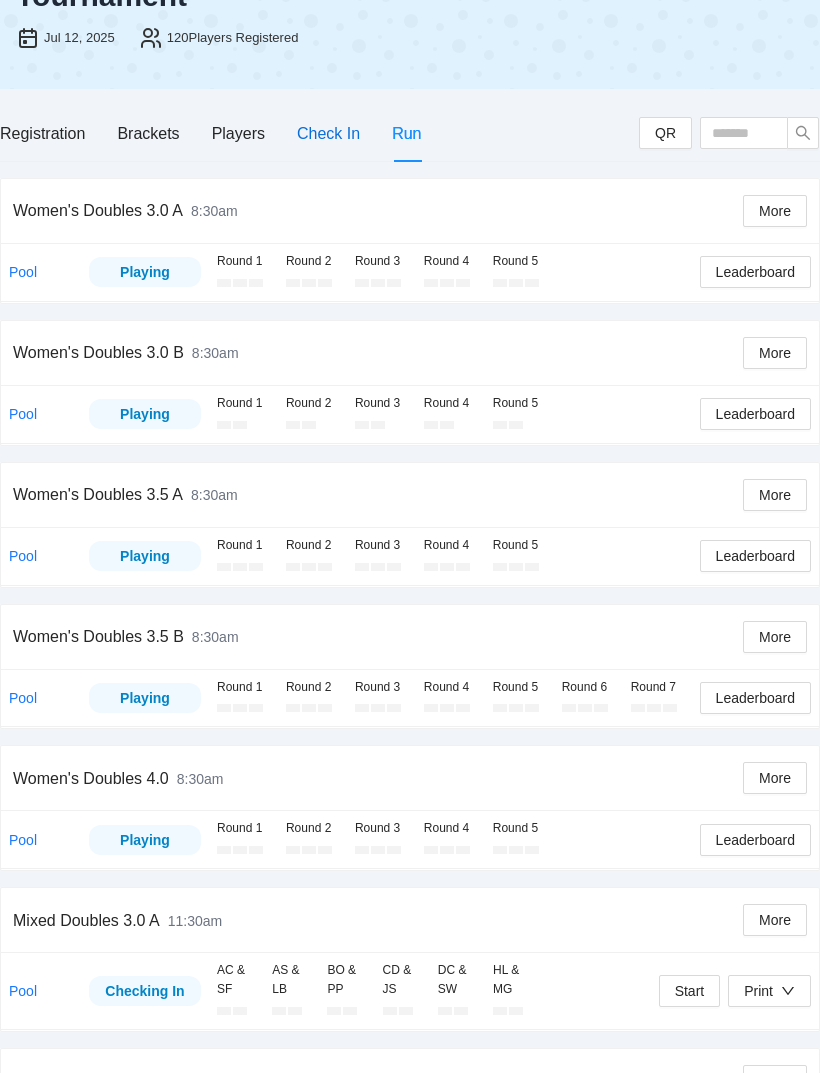 click on "Check In" at bounding box center [328, 133] 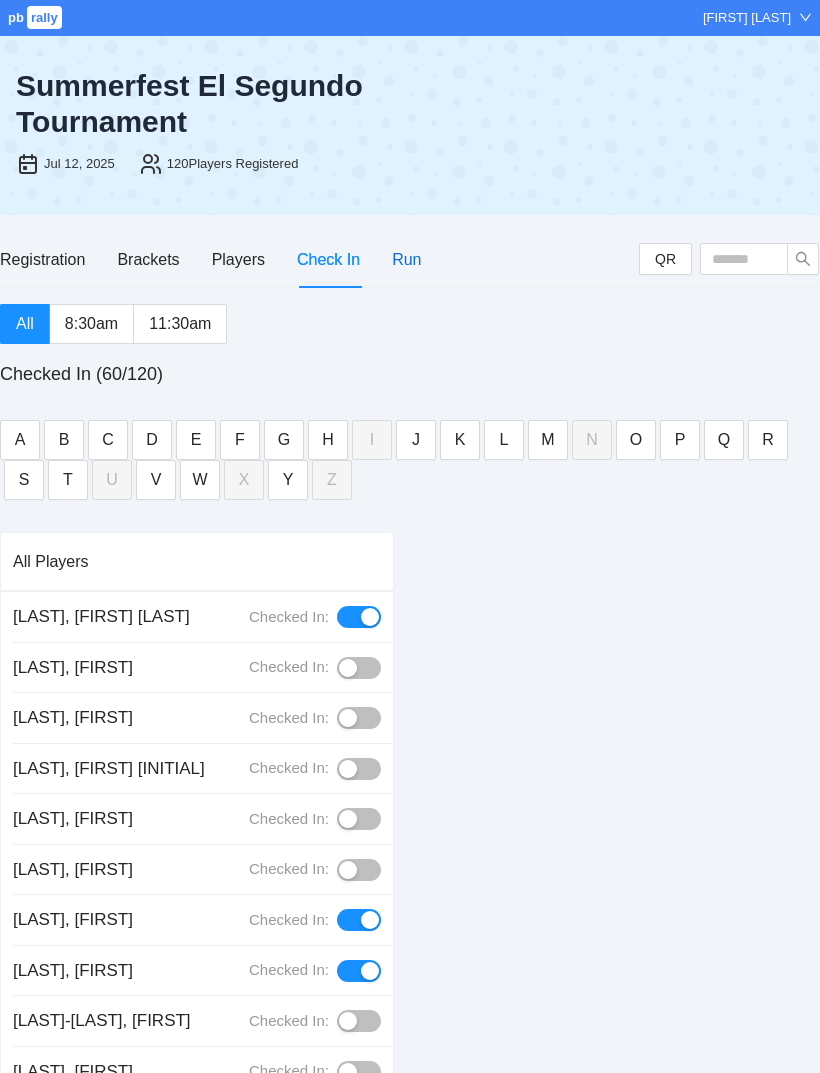 click on "Run" at bounding box center (406, 259) 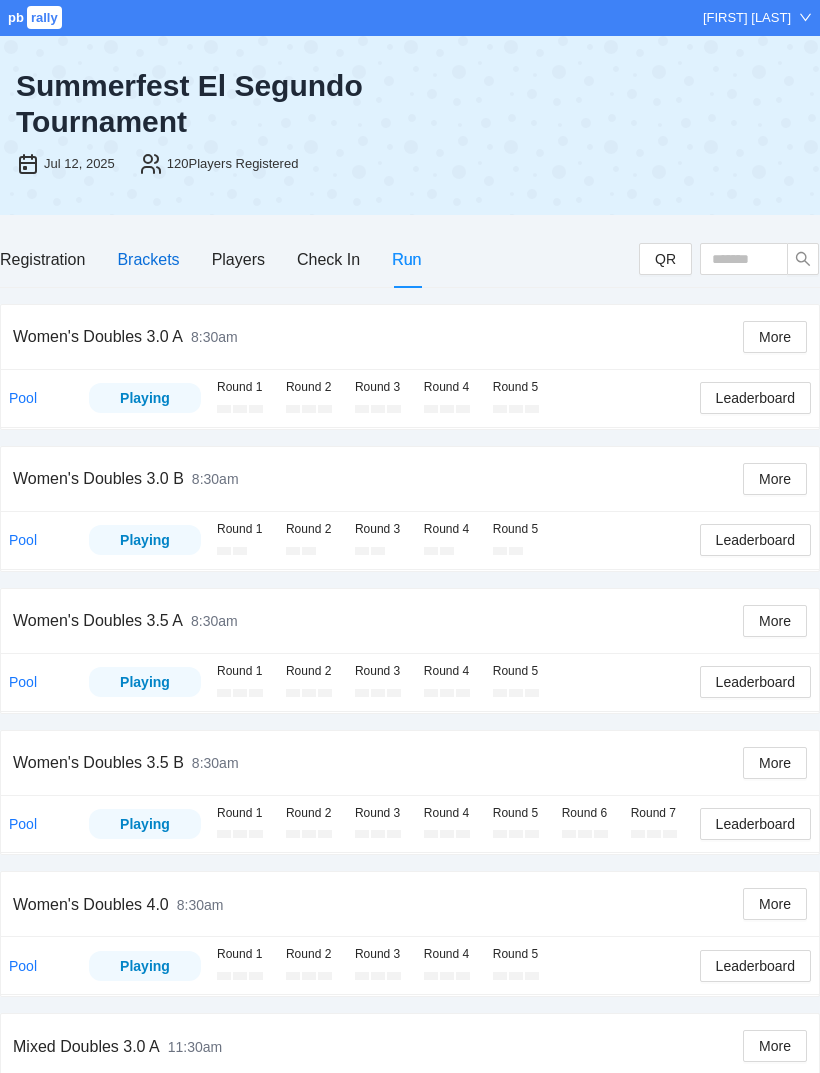 click on "Brackets" at bounding box center (148, 259) 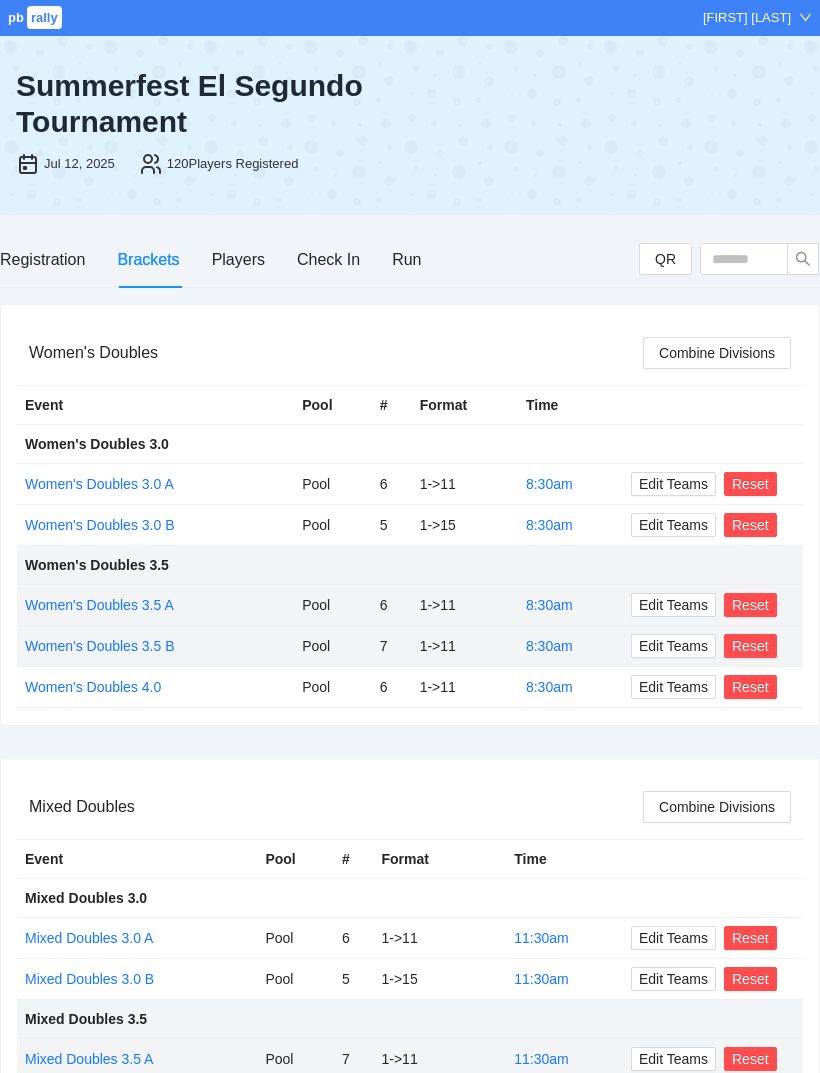 click on "Women's Doubles 3.0 B" at bounding box center [100, 525] 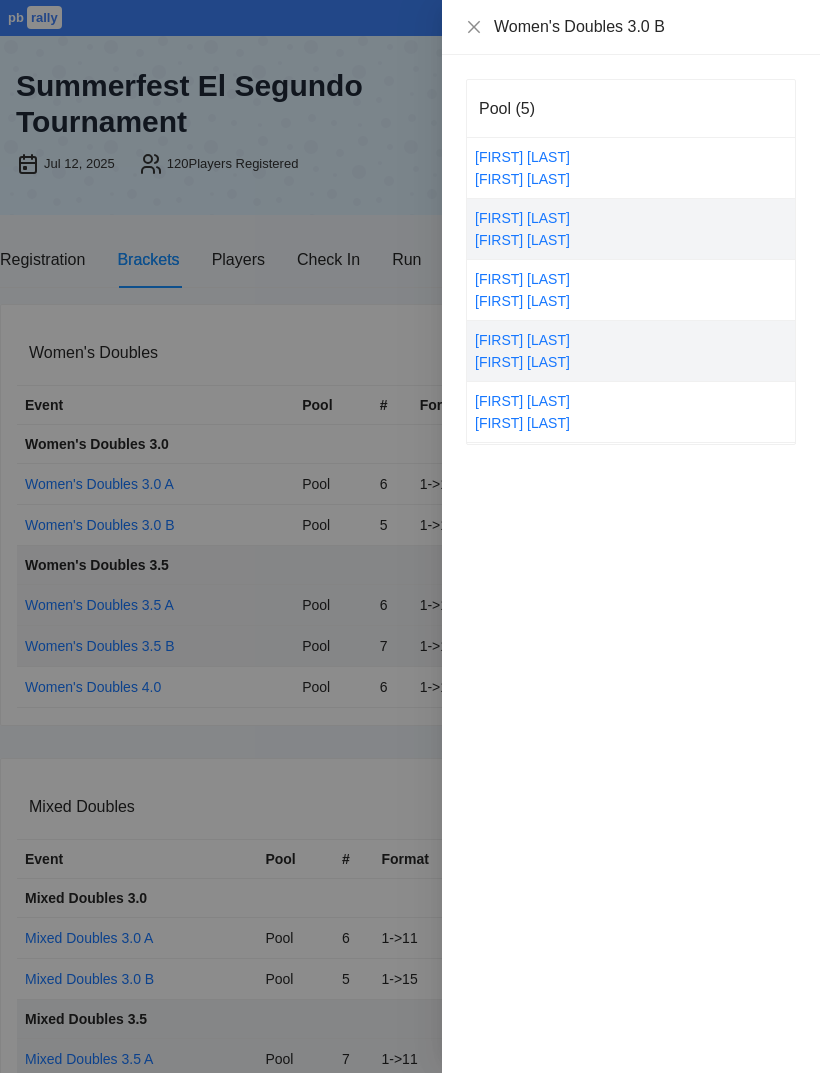 click at bounding box center (755, 168) 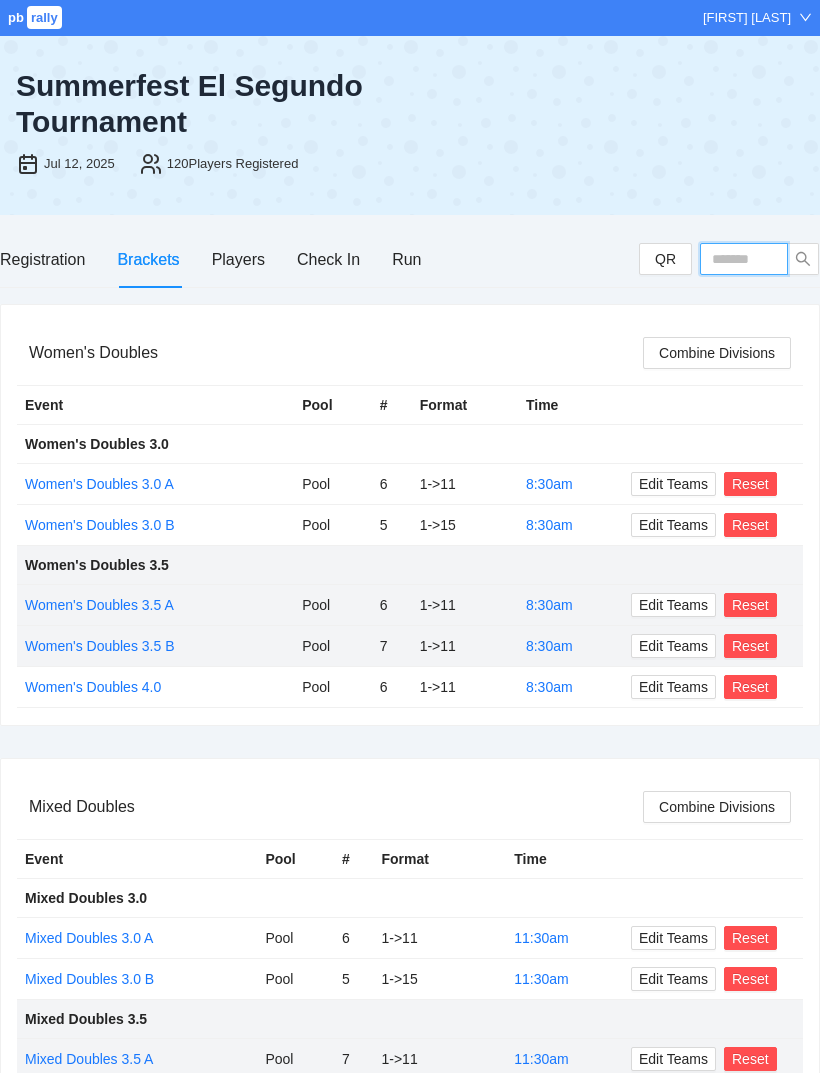 click at bounding box center (744, 259) 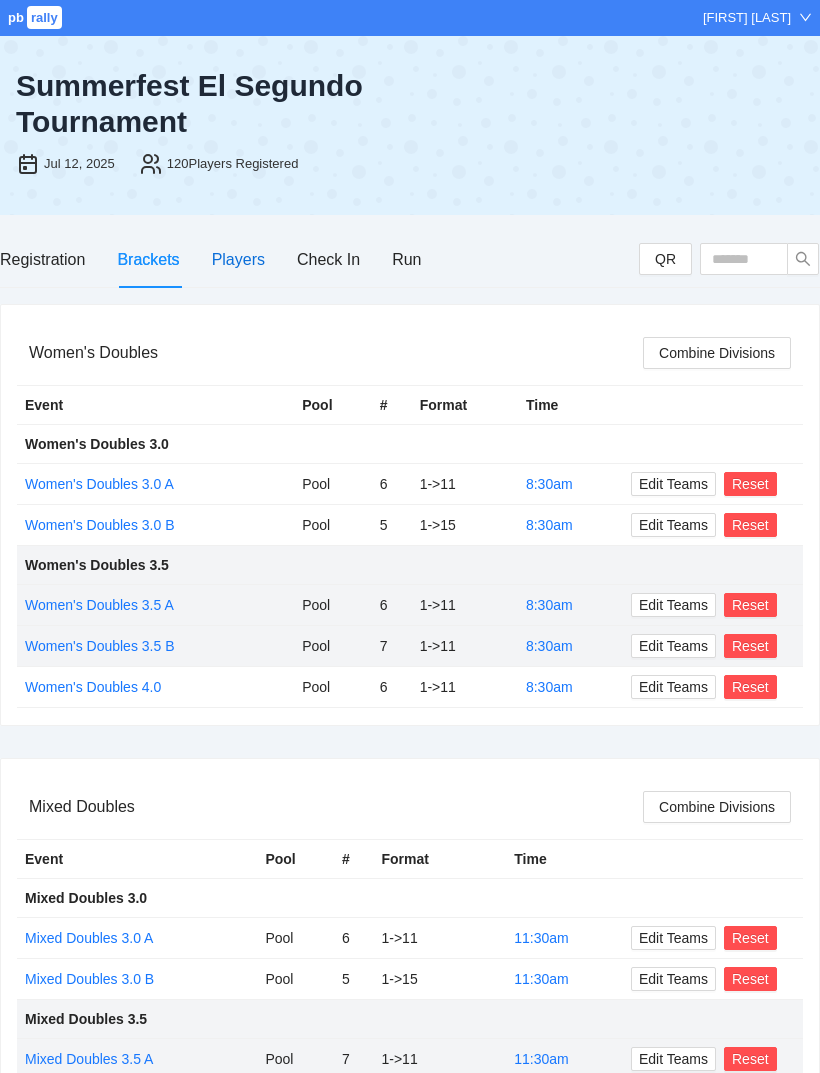 click on "Players" at bounding box center [238, 259] 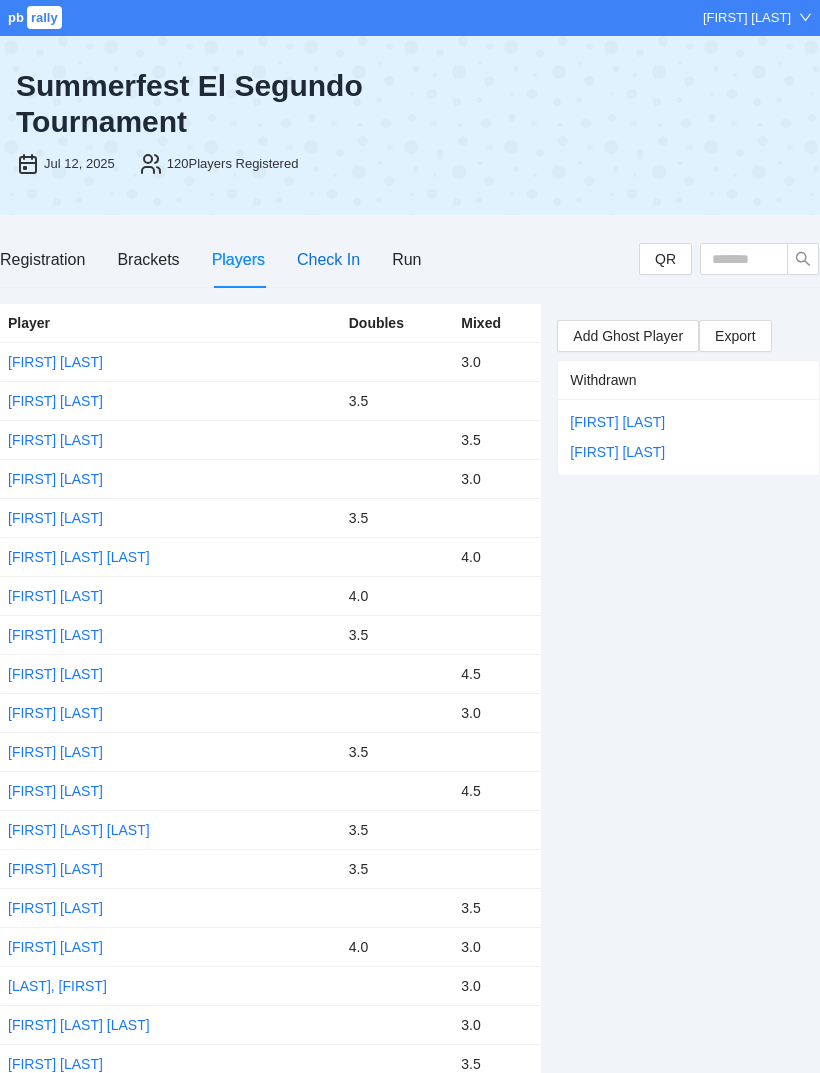 click on "Check In" at bounding box center (328, 259) 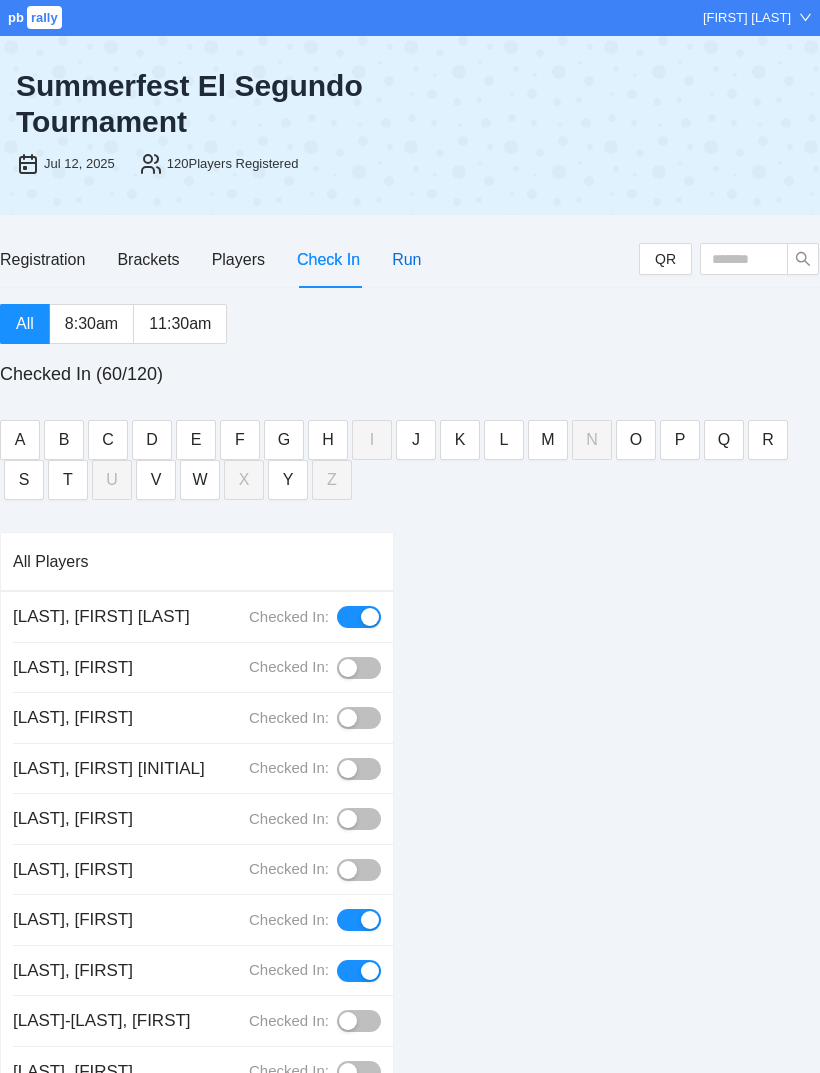 click on "Run" at bounding box center (406, 259) 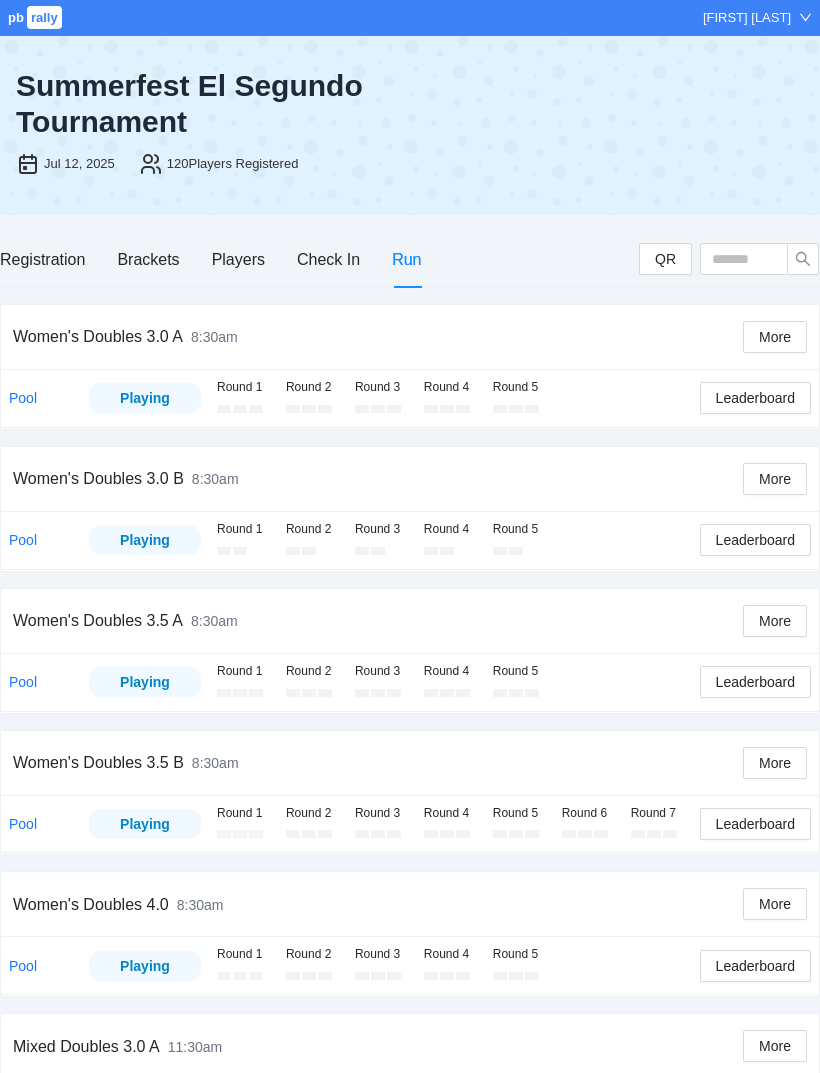 click on "Round 1" at bounding box center [243, 398] 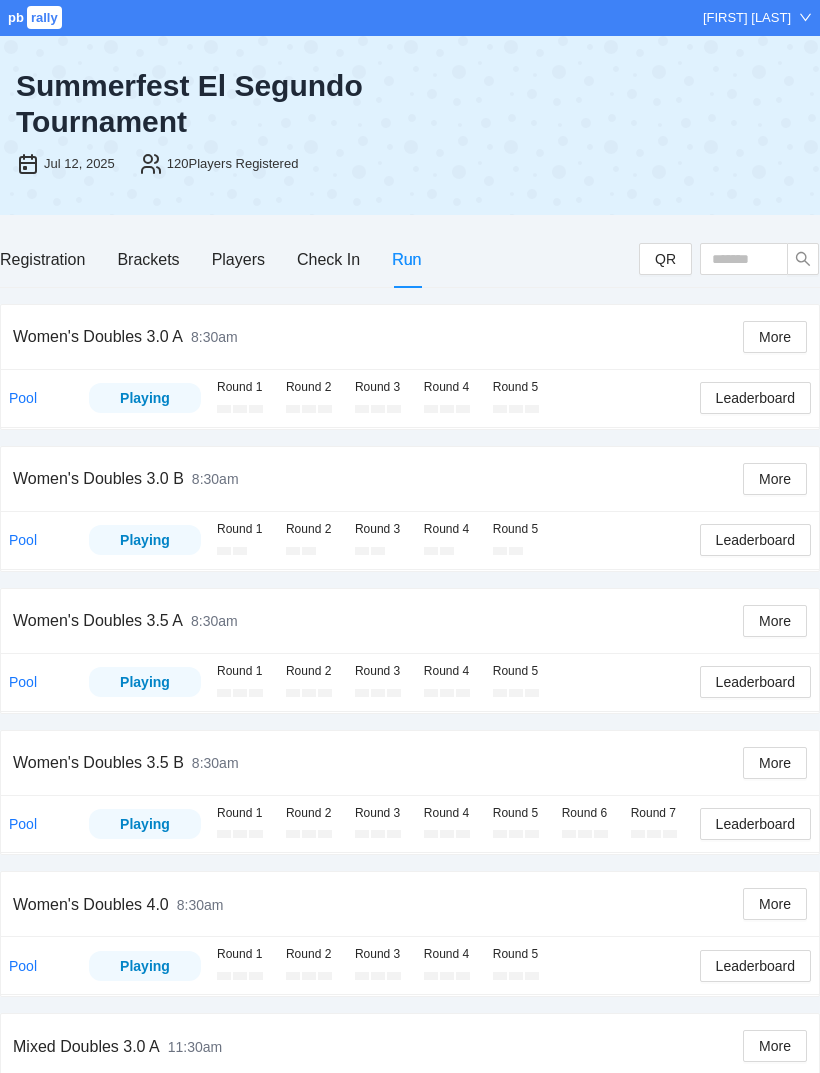 click on "Round 1 Round 2 Round 3 Round 4 Round 5" at bounding box center [450, 398] 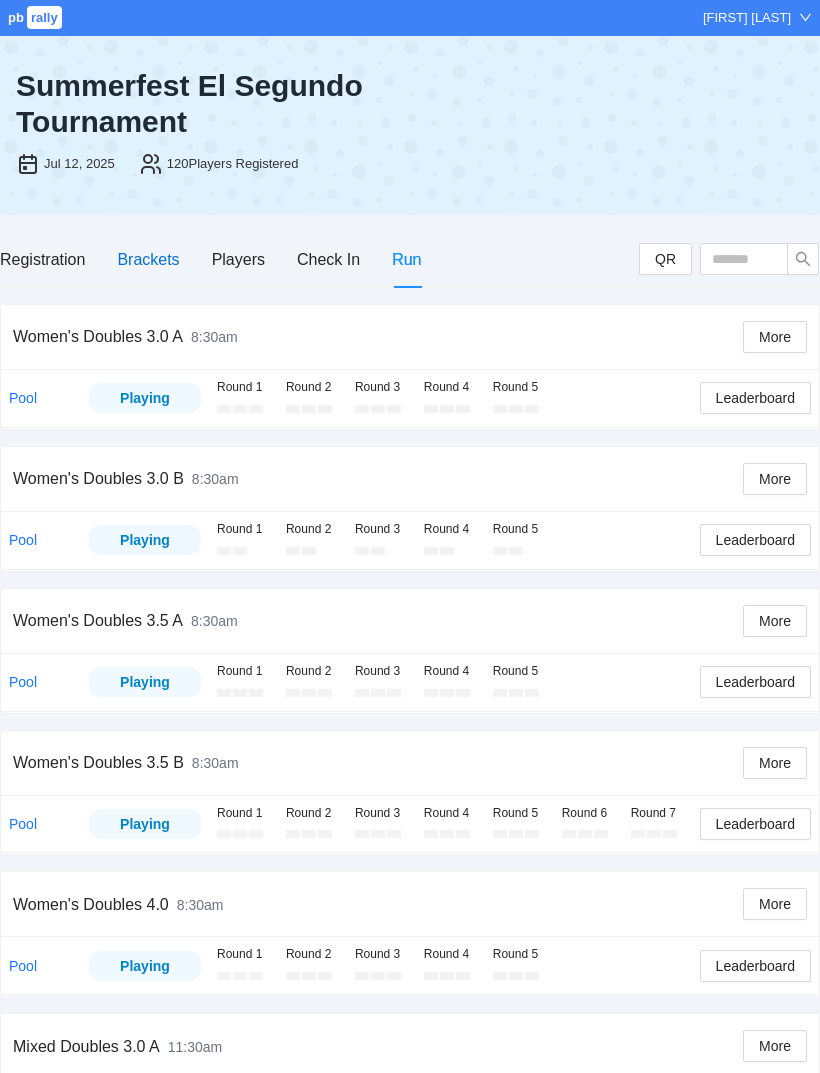 click on "Brackets" at bounding box center [148, 259] 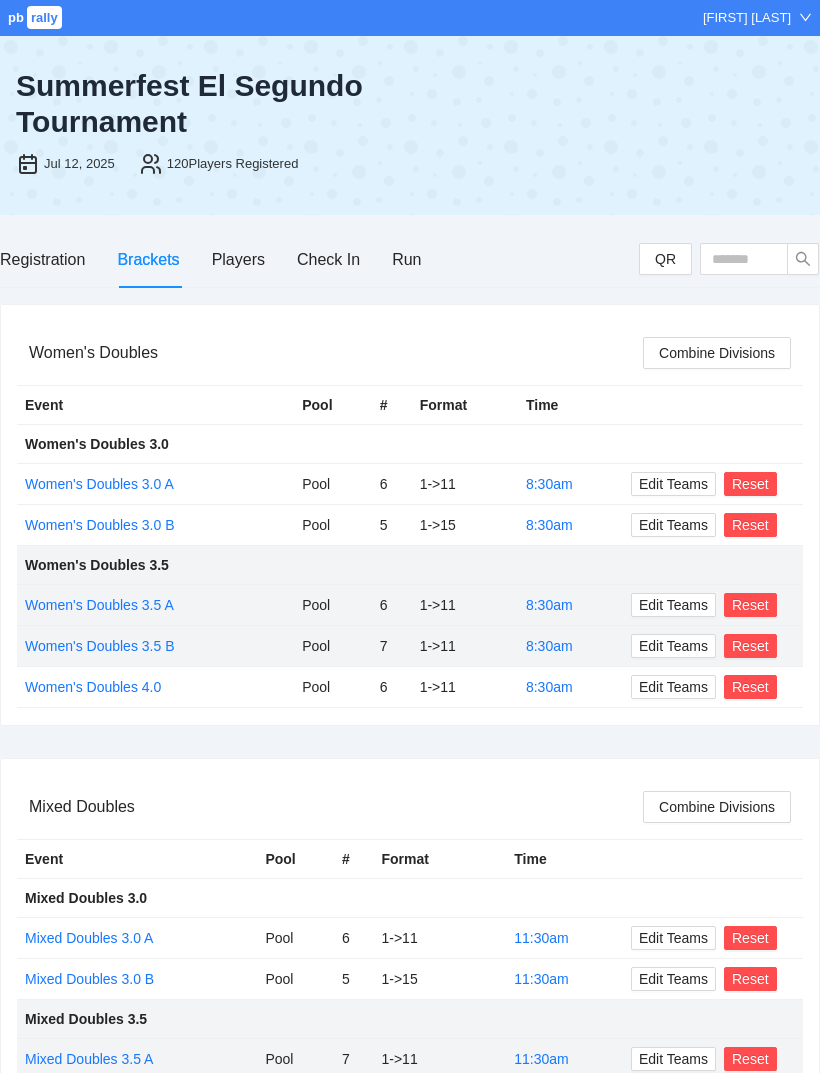 click on "Women's Doubles 3.0 B" at bounding box center (100, 525) 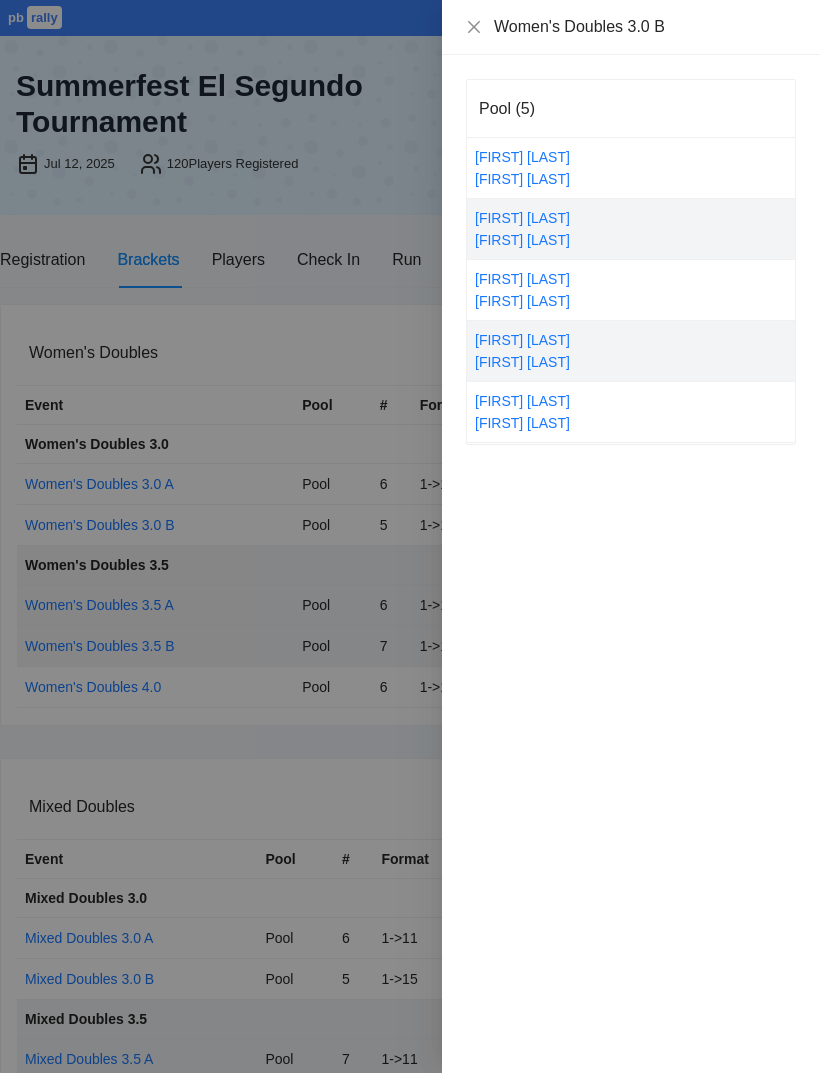 click 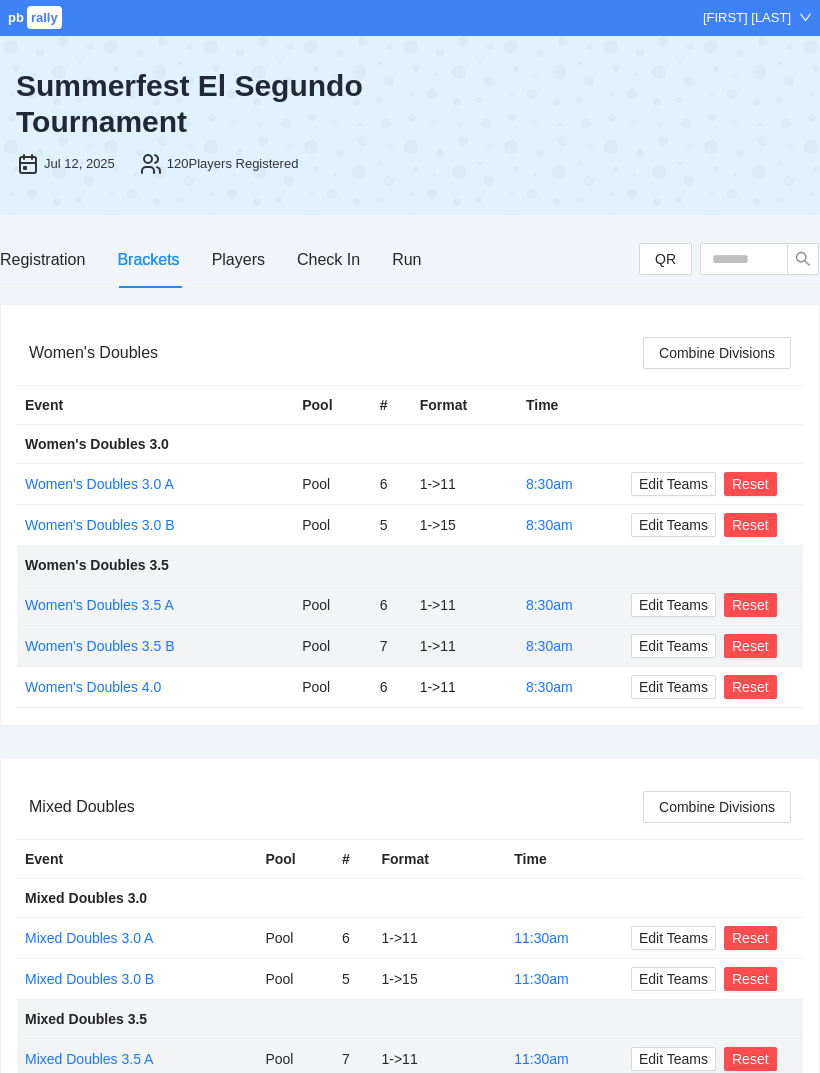 click on "Brackets" at bounding box center (148, 259) 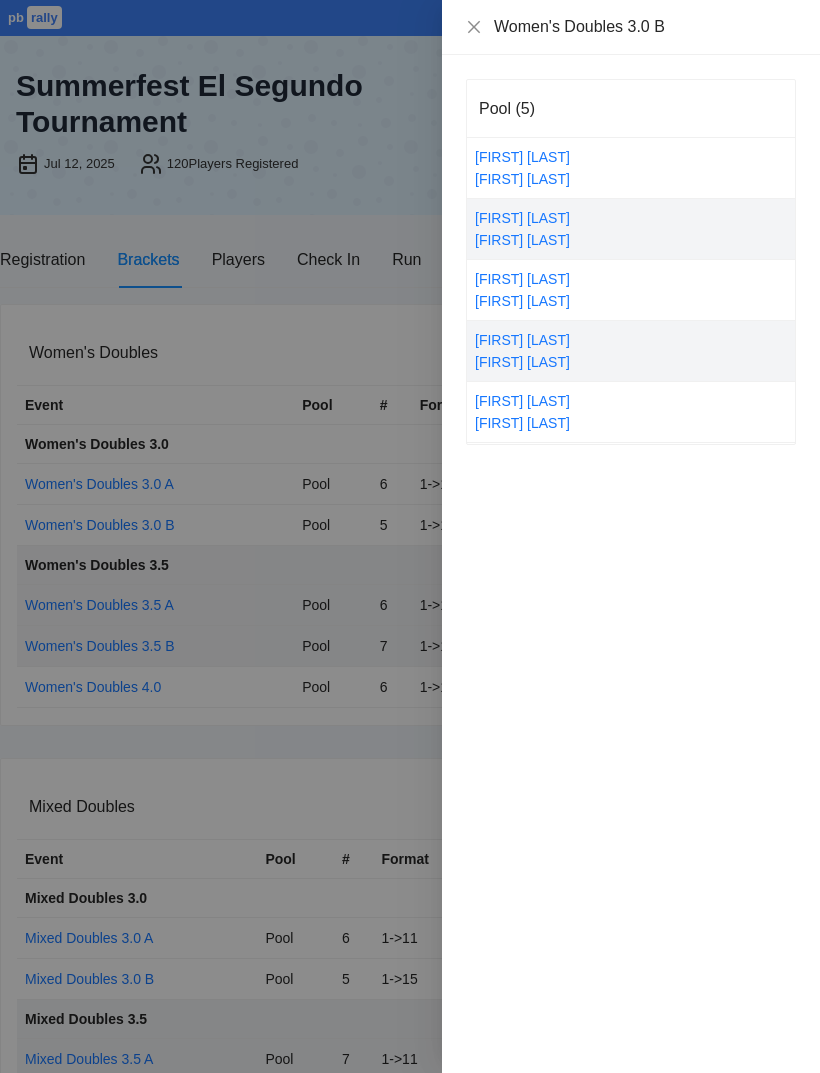 click on "[FIRST] [LAST]" at bounding box center (522, 157) 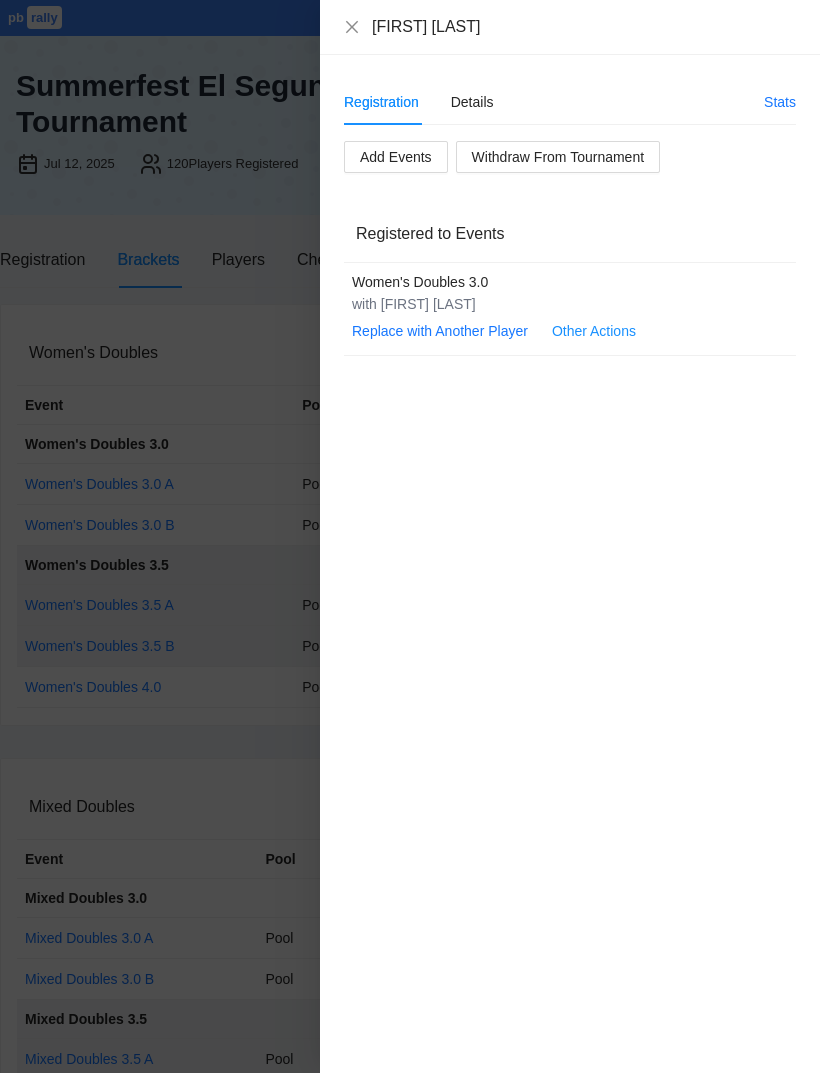 click 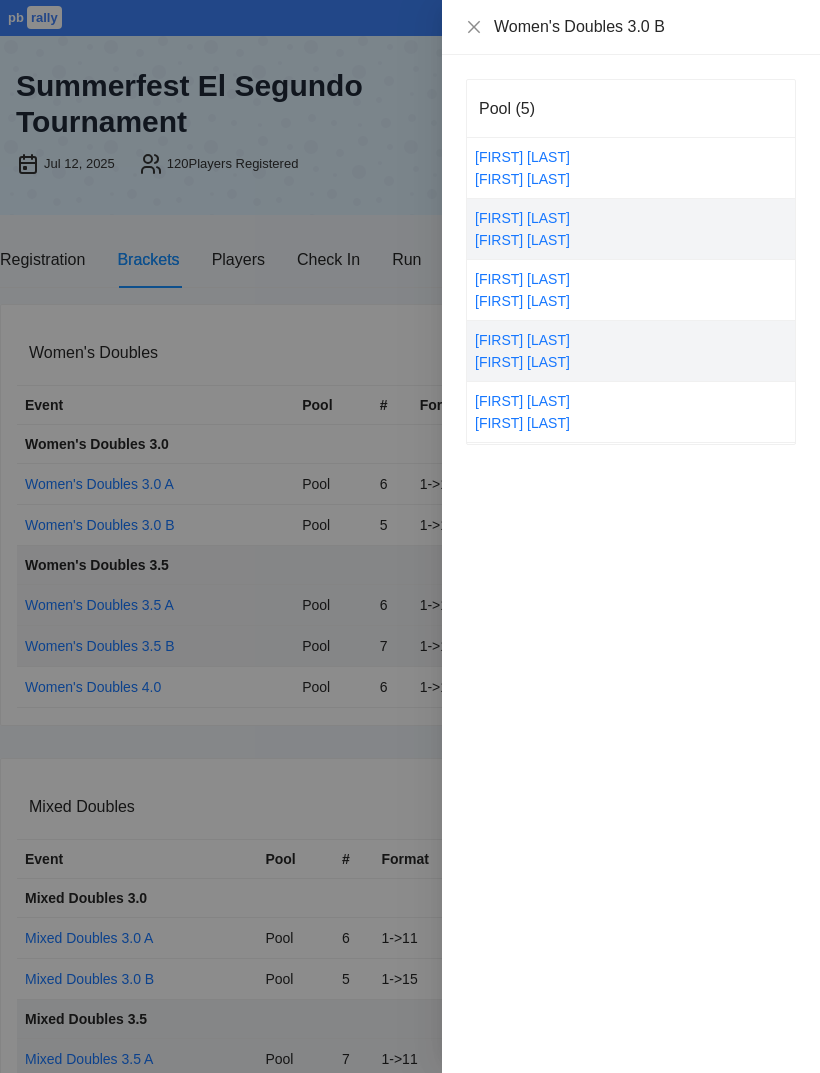 click on "Women's Doubles 3.0 B" at bounding box center [631, 27] 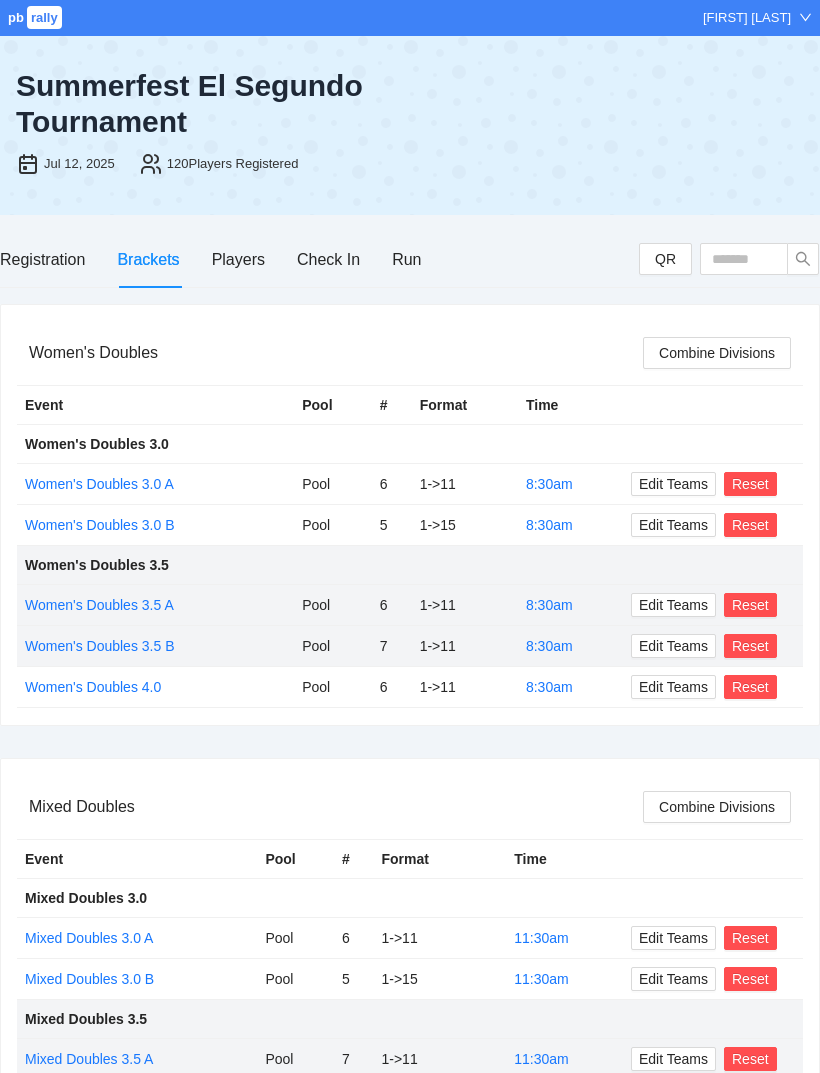 click on "Women's Doubles 3.0 B" at bounding box center [100, 525] 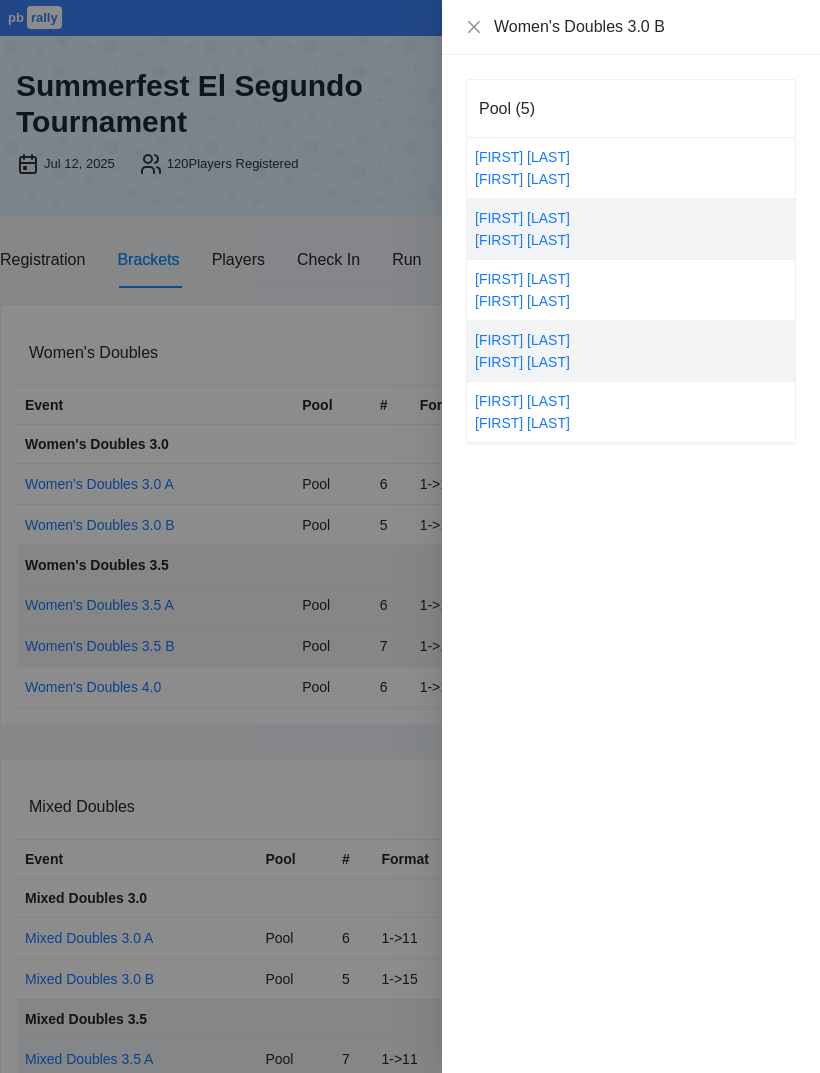 click 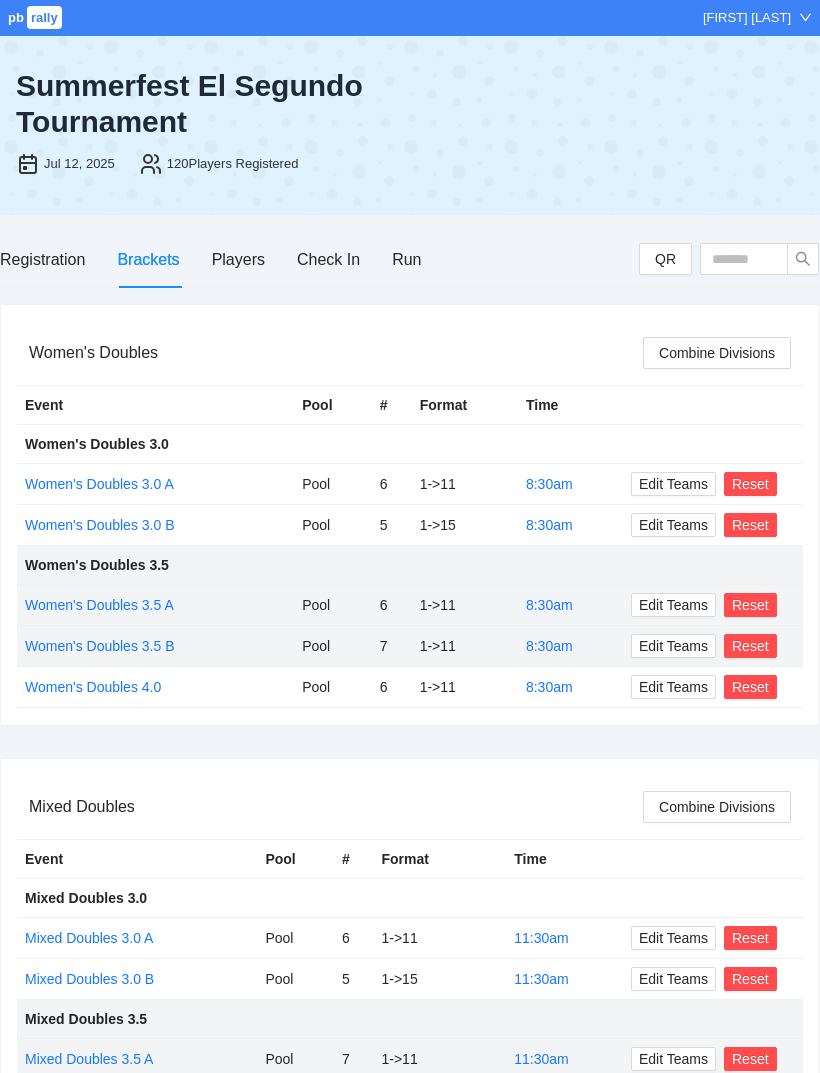 click on "Women's Doubles 3.0 B" at bounding box center (100, 525) 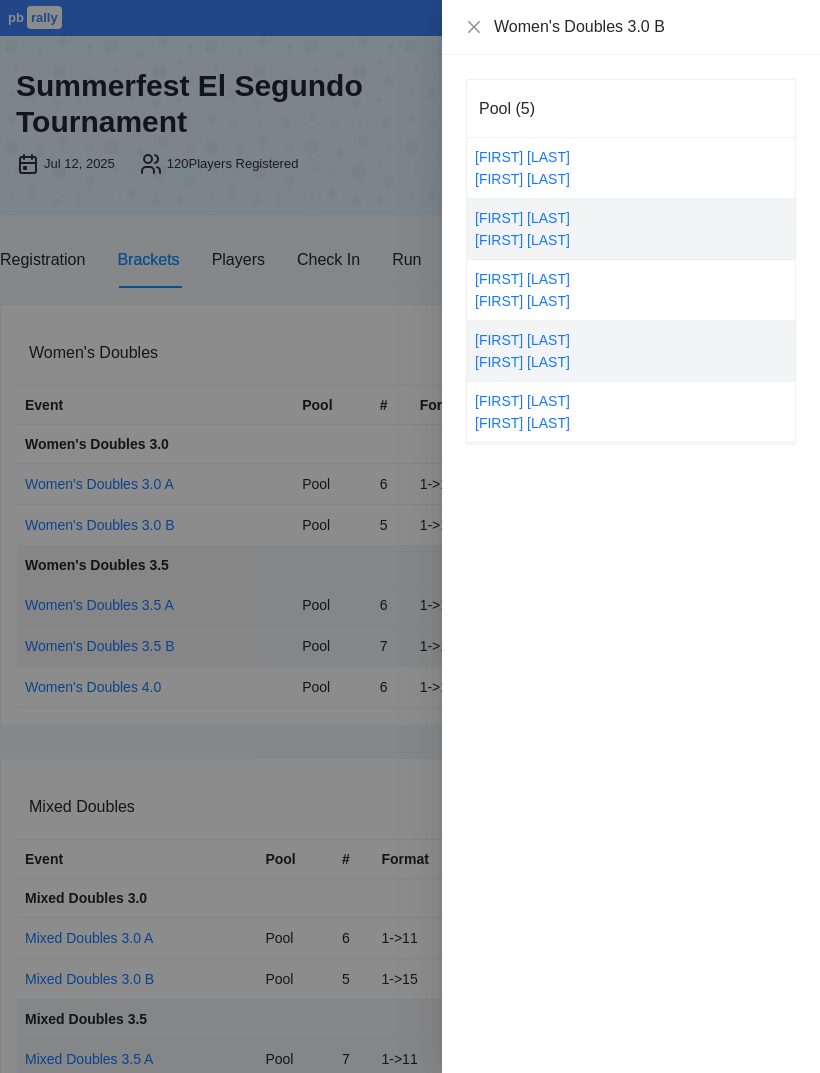 click on "Women's Doubles 3.0 B" at bounding box center (631, 27) 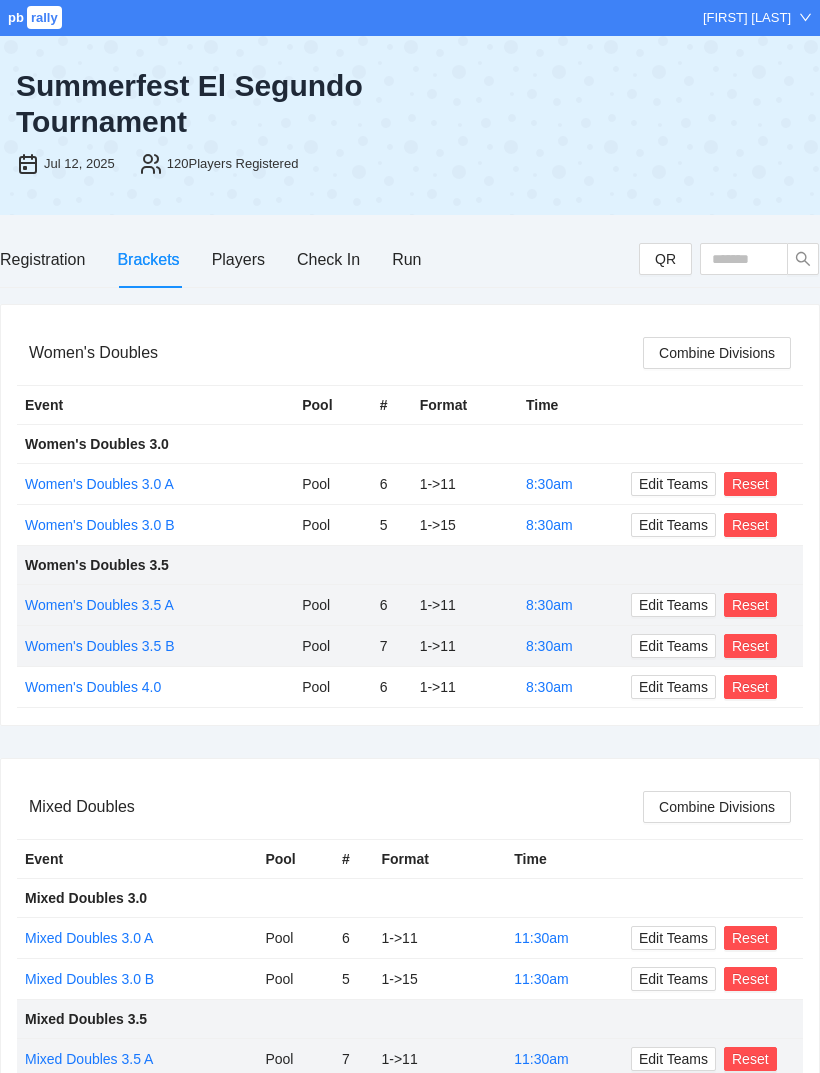 click at bounding box center (546, 129) 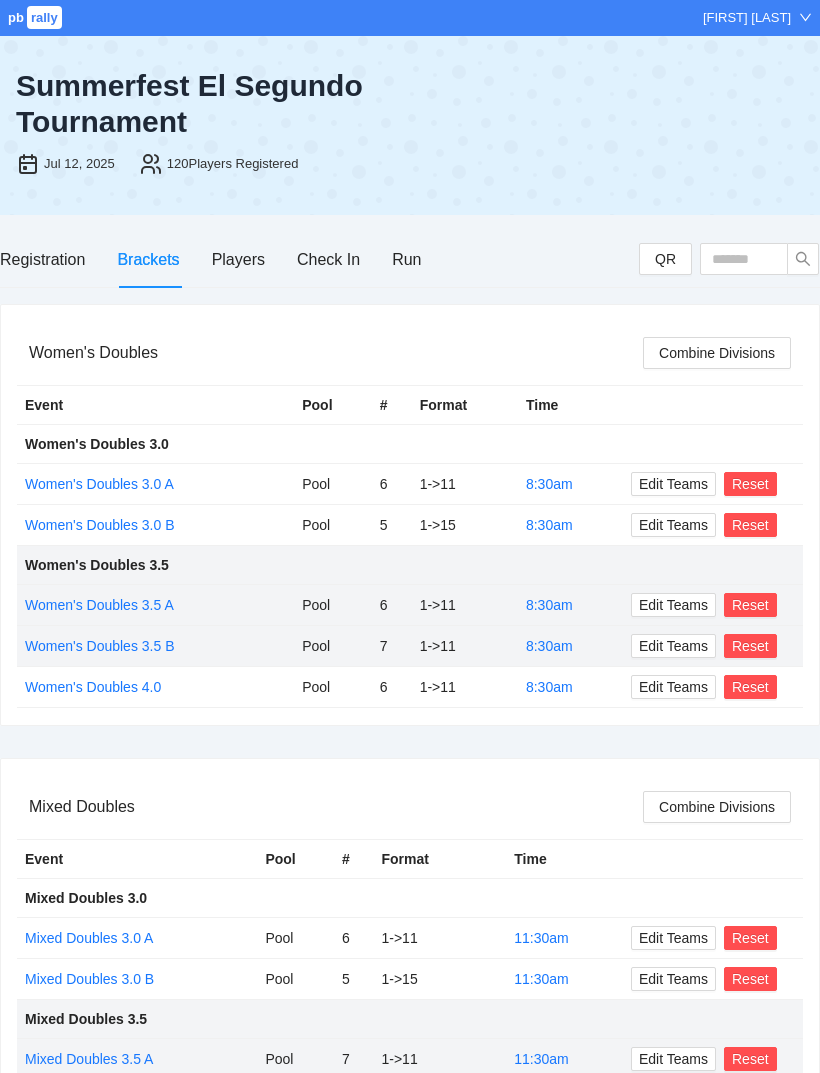 click on "Registration Brackets Players Check In Run" at bounding box center [319, 259] 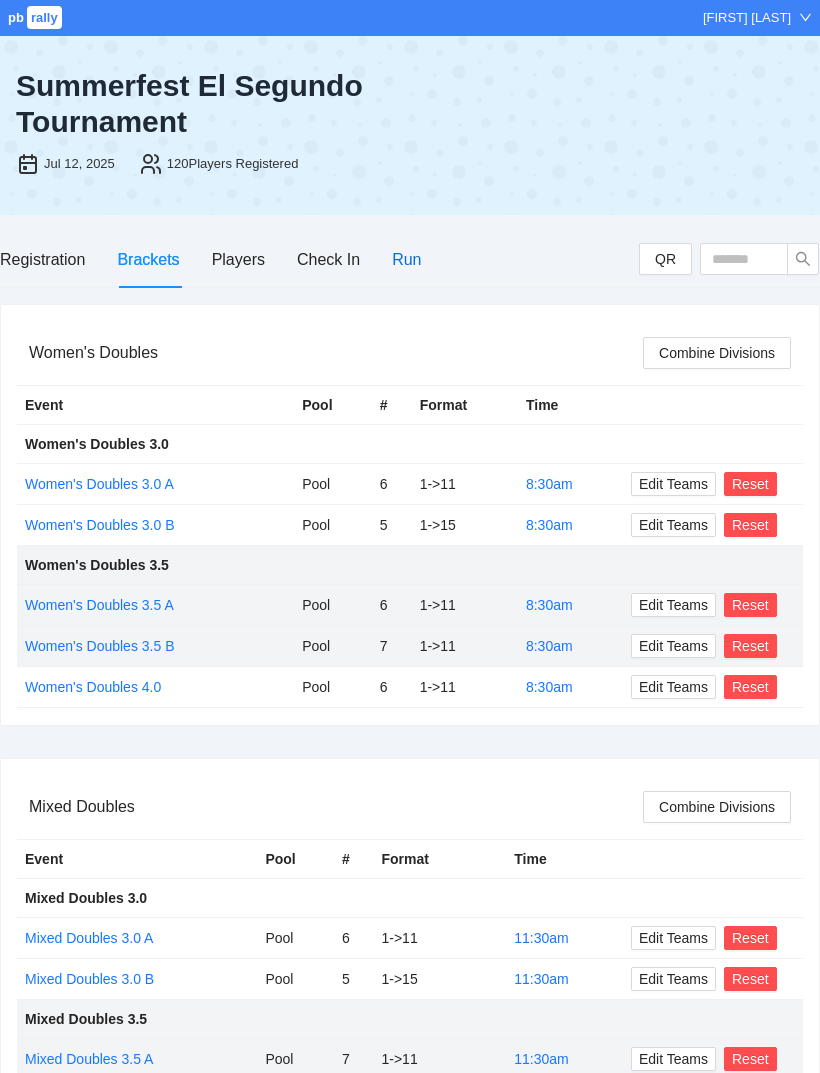 click on "Run" at bounding box center [406, 259] 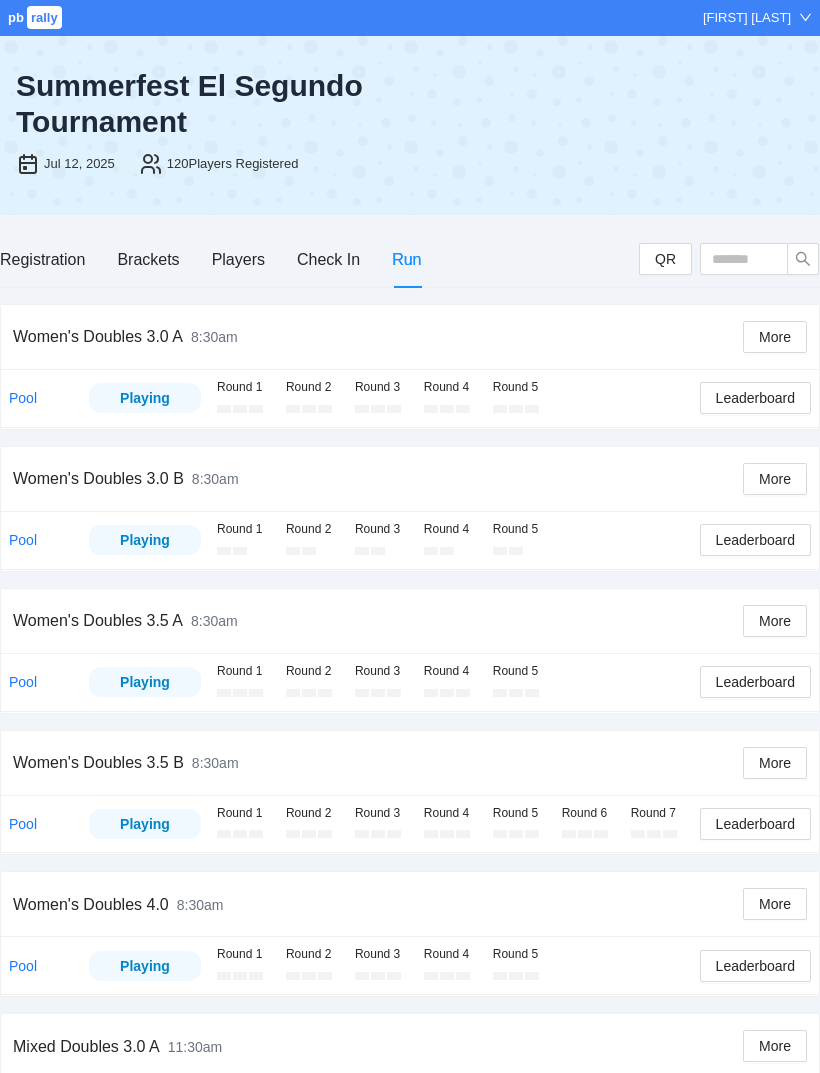 click on "Round 1" at bounding box center (243, 529) 